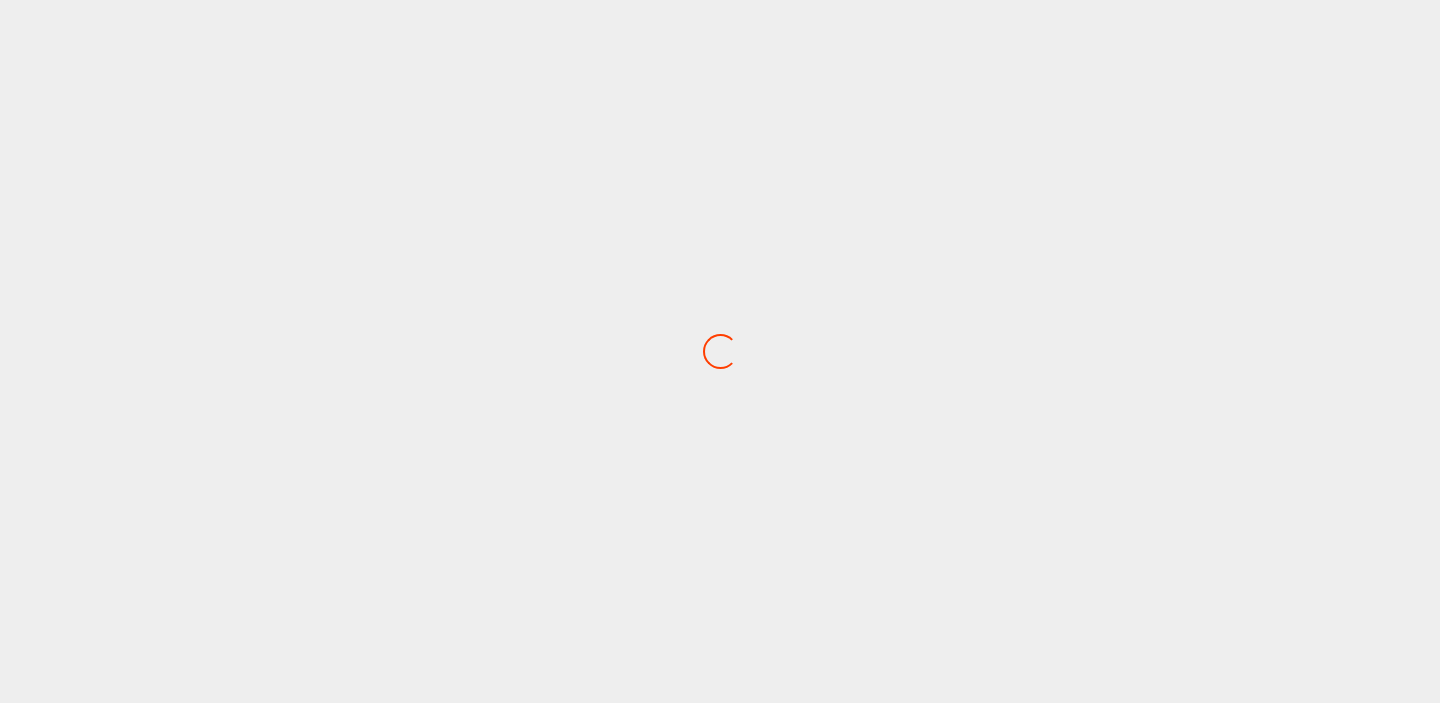 scroll, scrollTop: 0, scrollLeft: 0, axis: both 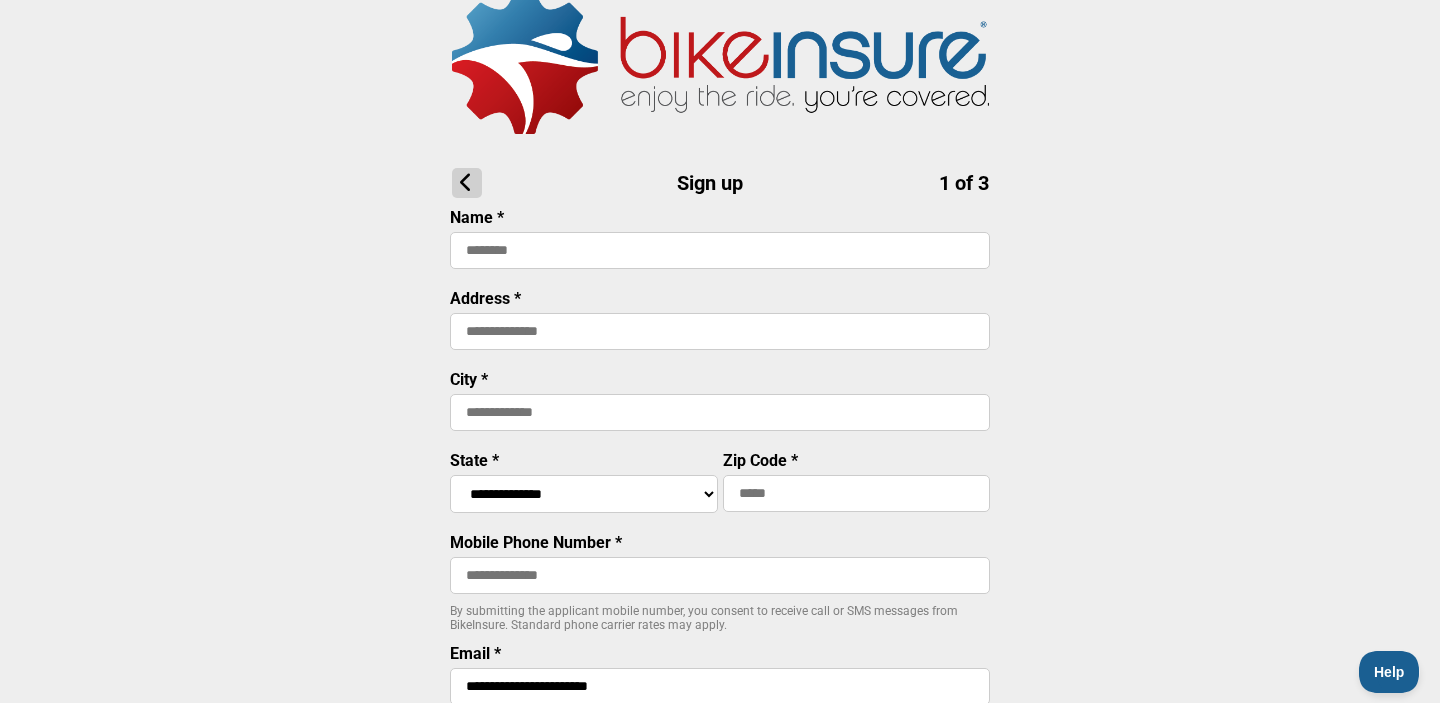 click at bounding box center [720, 250] 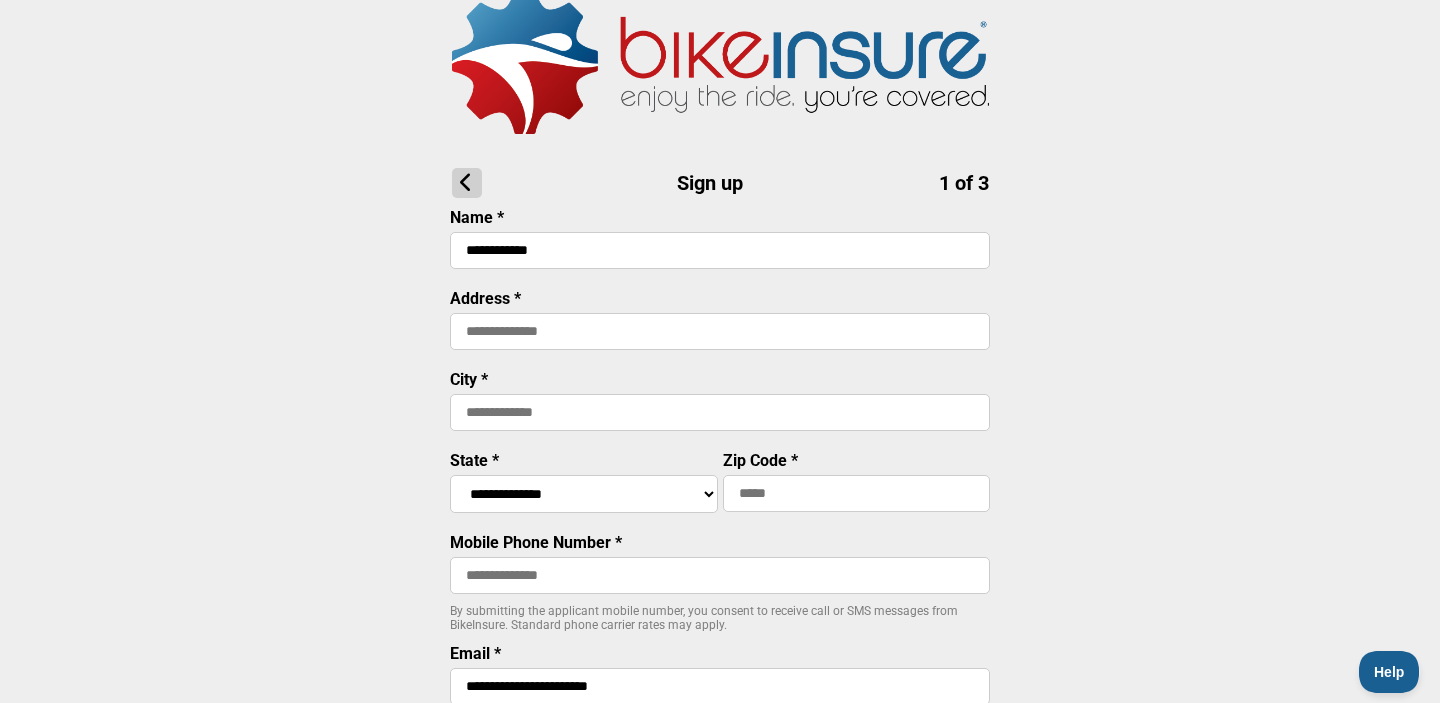type on "**********" 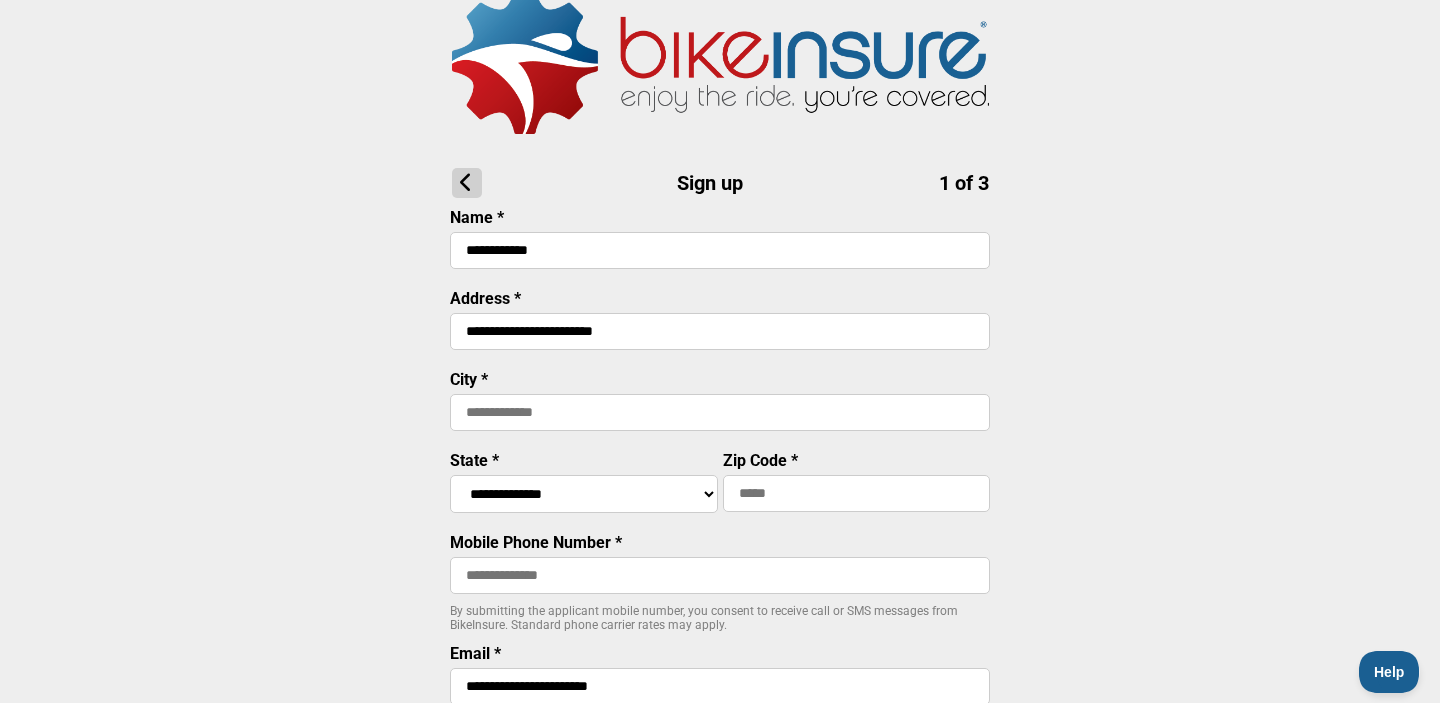 type on "**********" 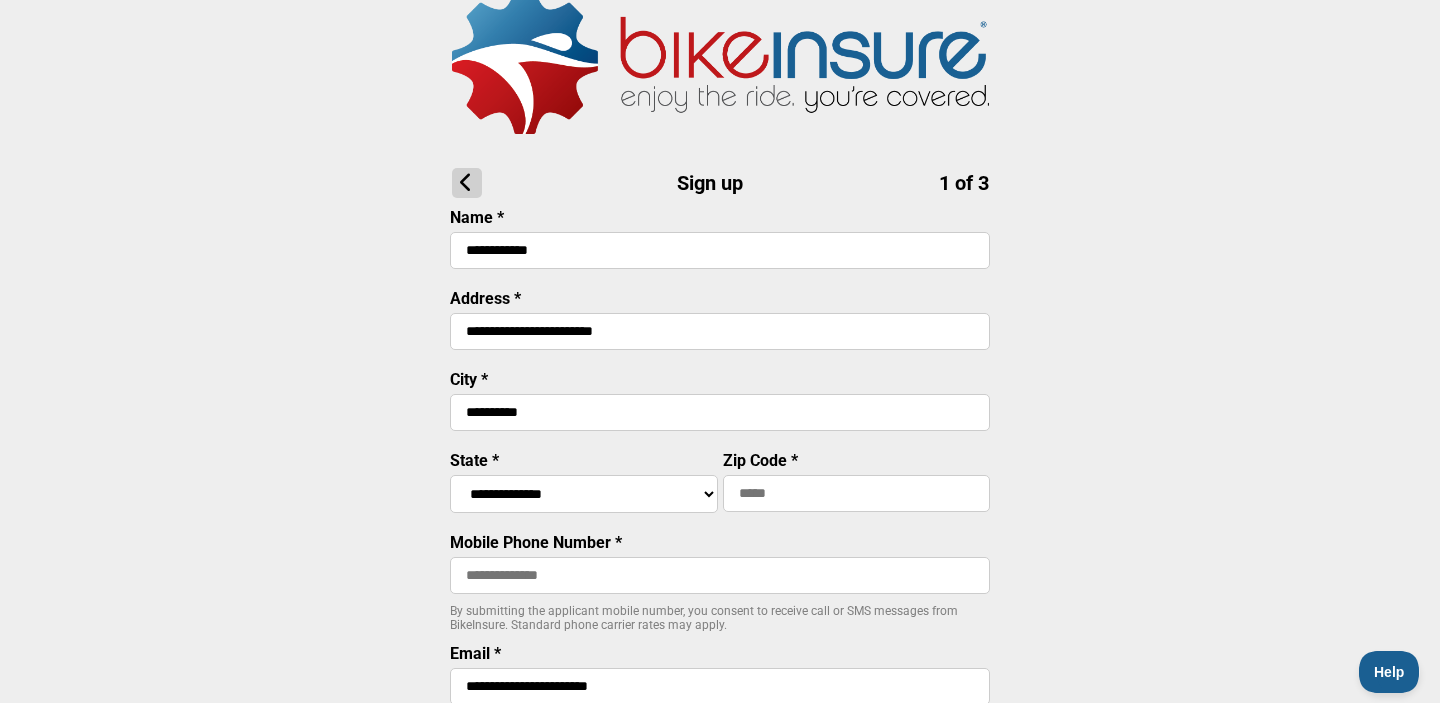 type on "*****" 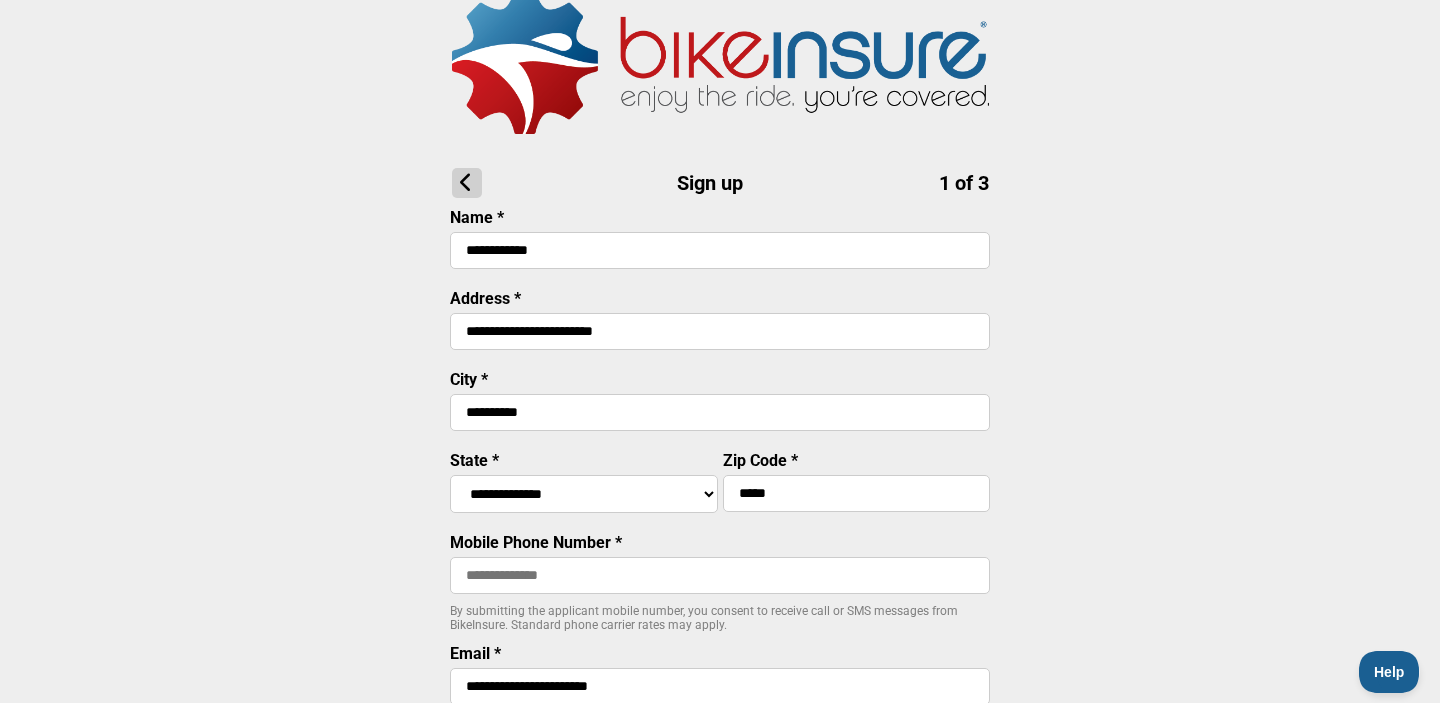 type on "**********" 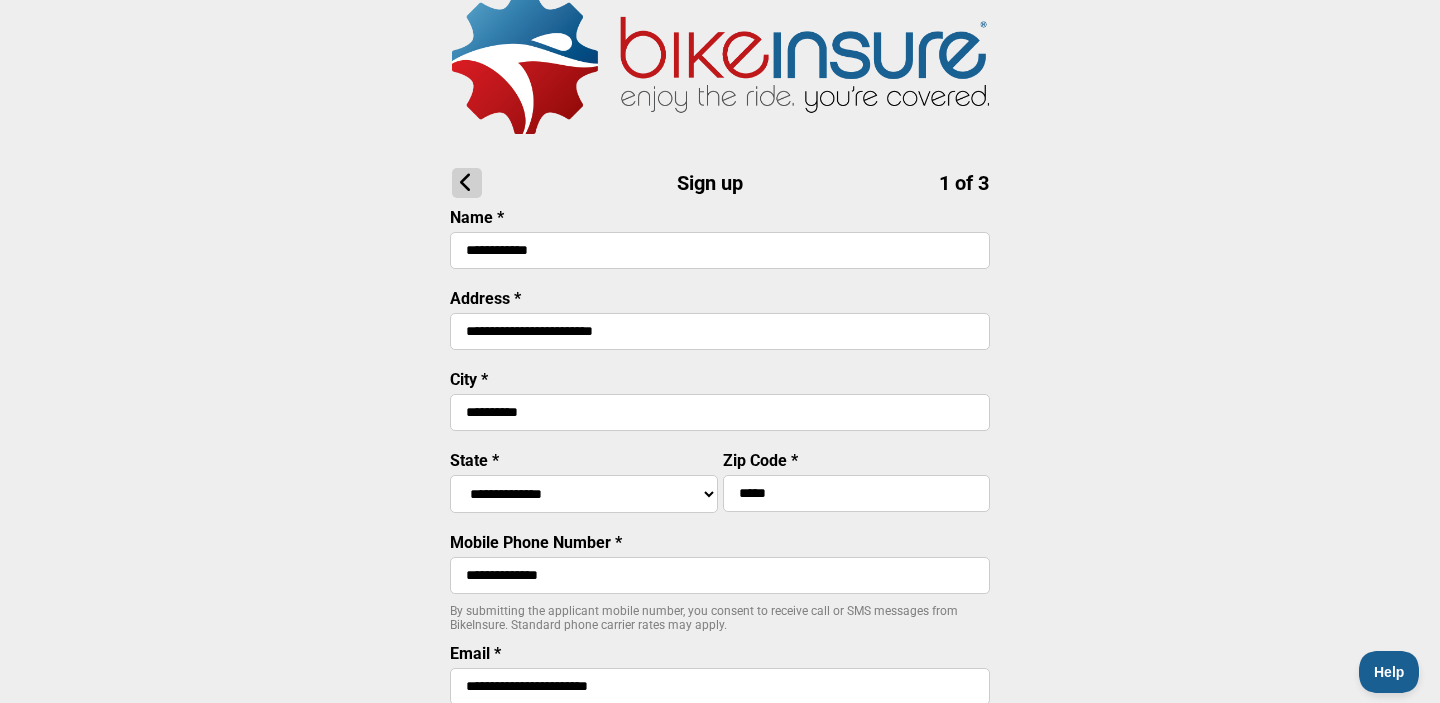 click on "**********" at bounding box center (720, 331) 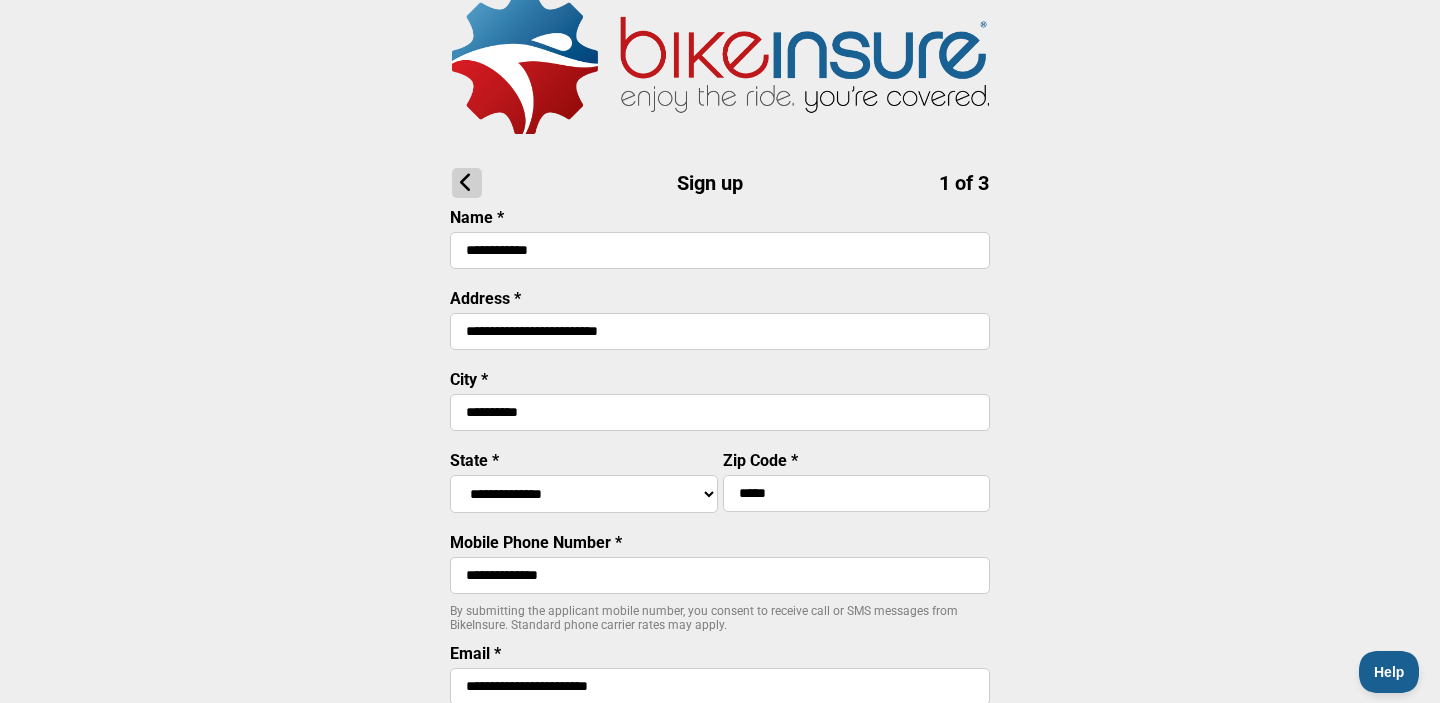type on "**********" 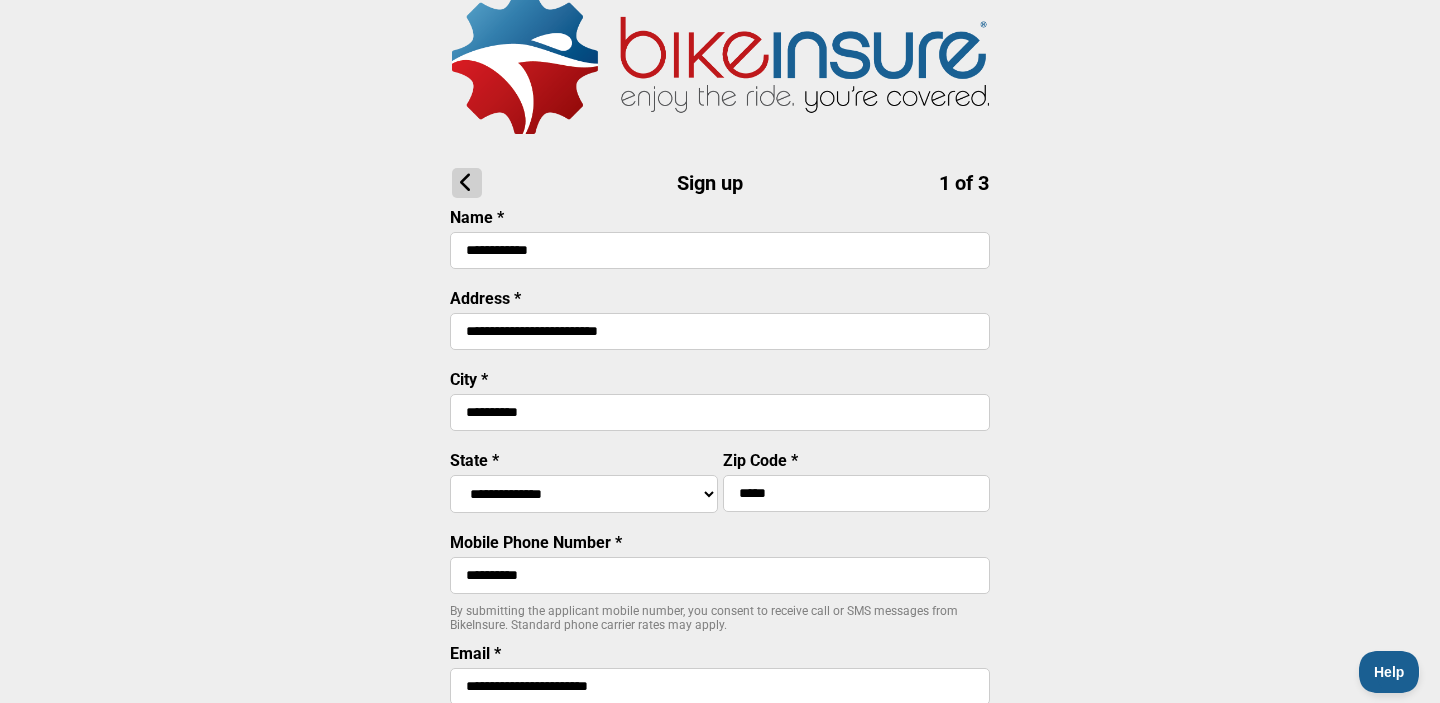 click on "**********" at bounding box center (720, 517) 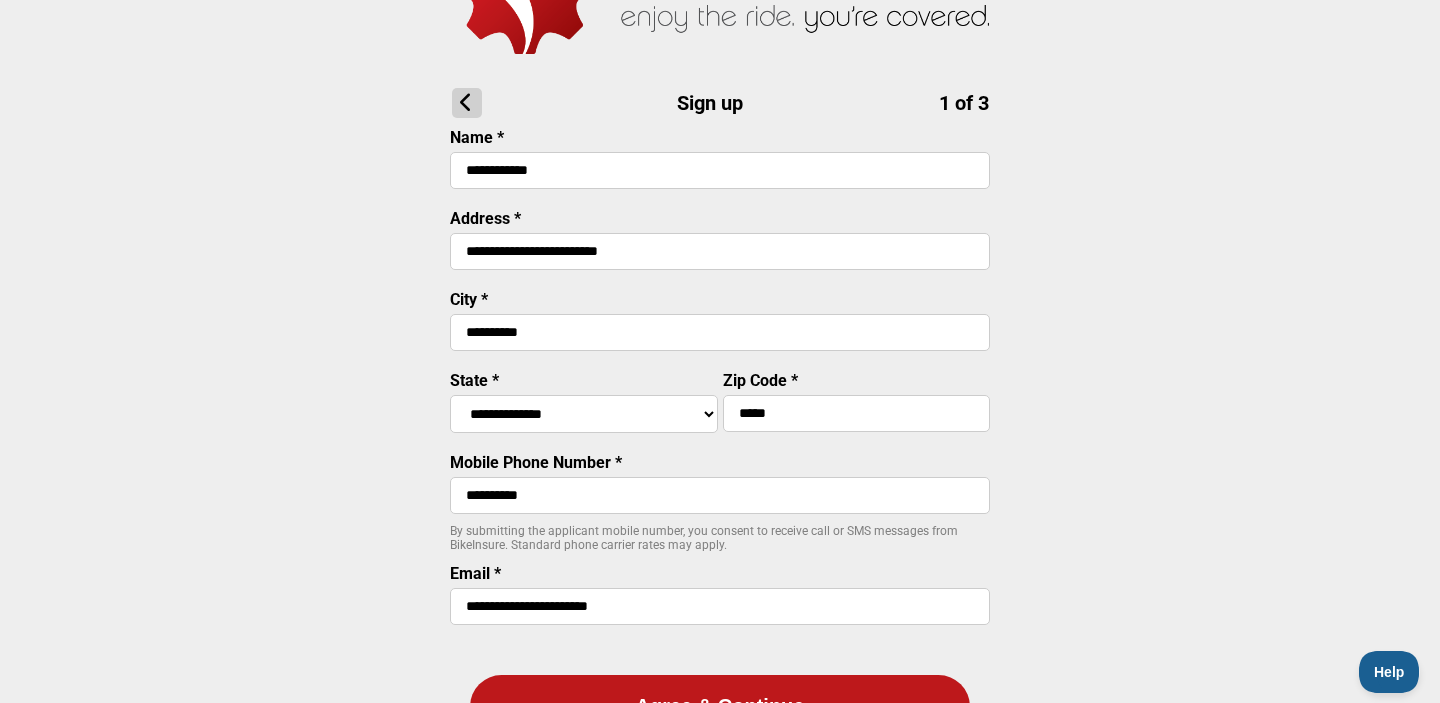 scroll, scrollTop: 113, scrollLeft: 0, axis: vertical 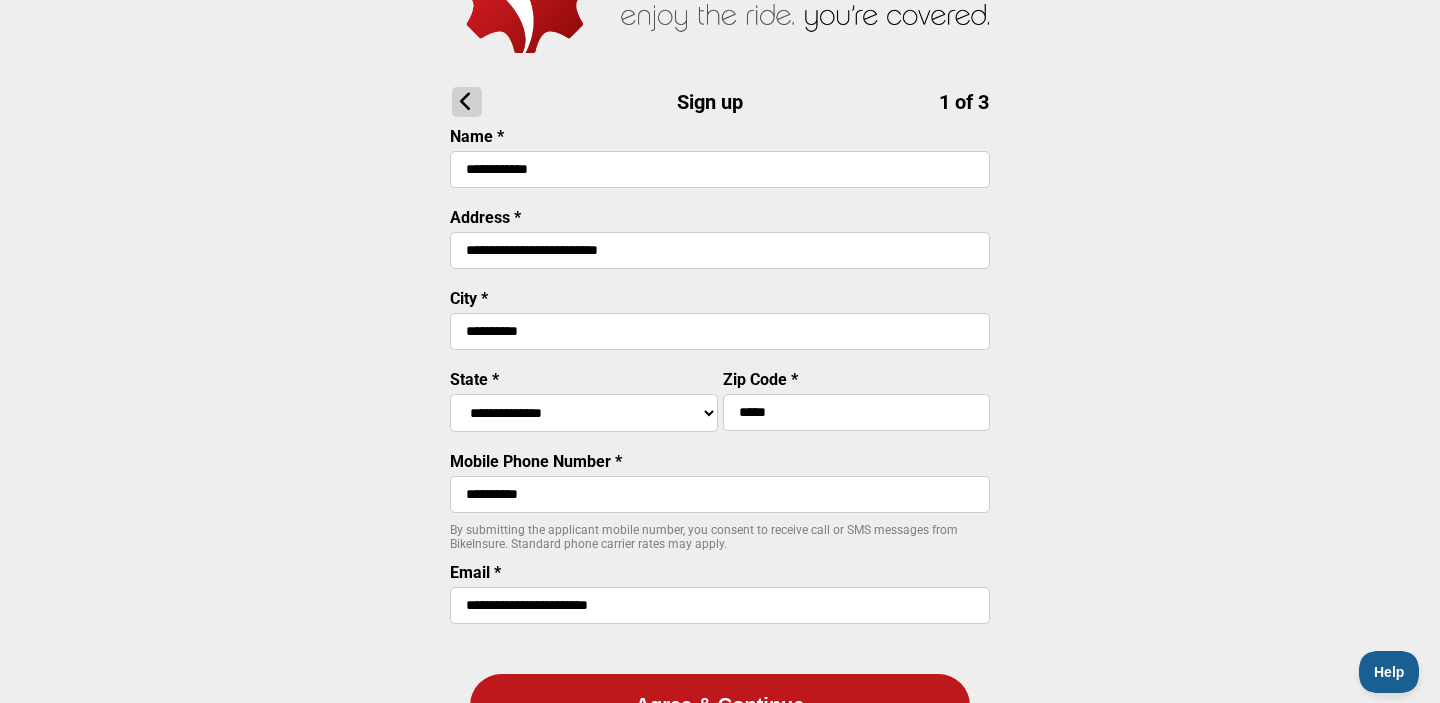 click on "**********" at bounding box center (720, 250) 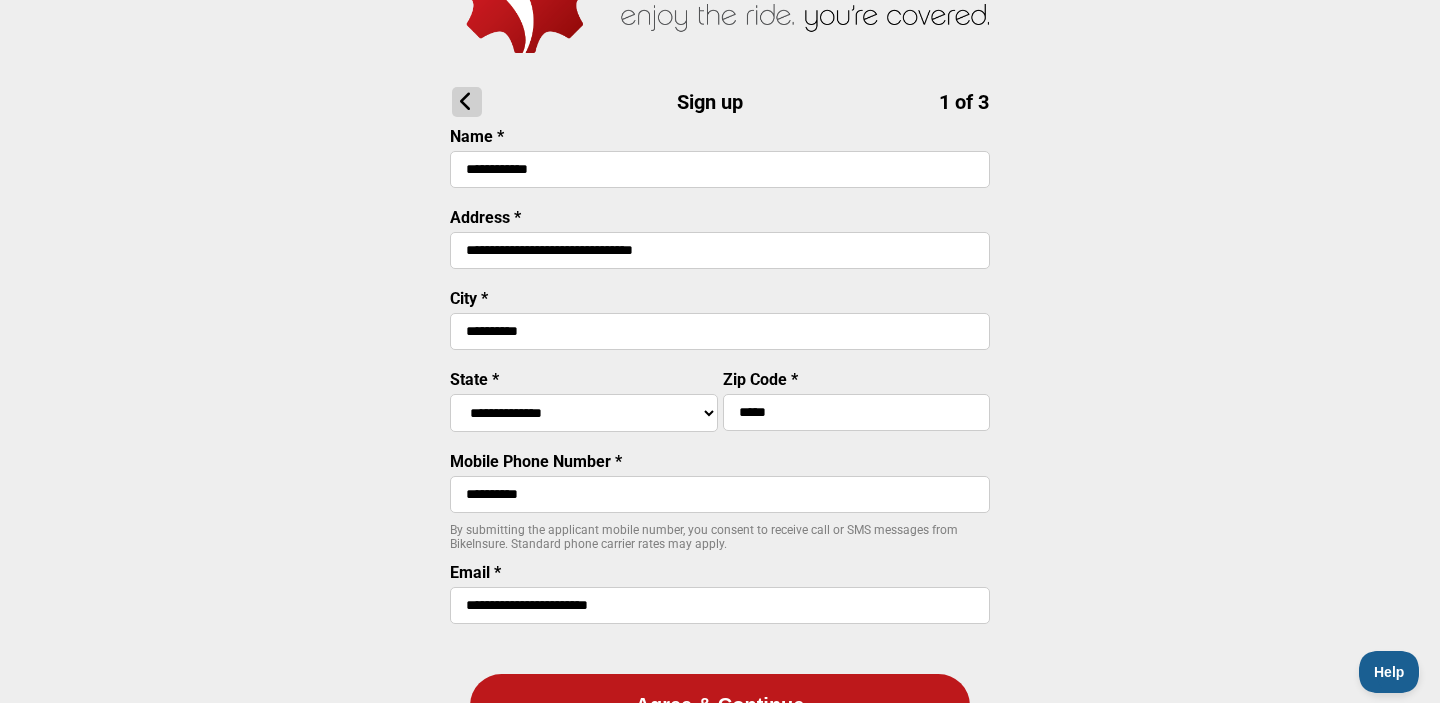 type on "**********" 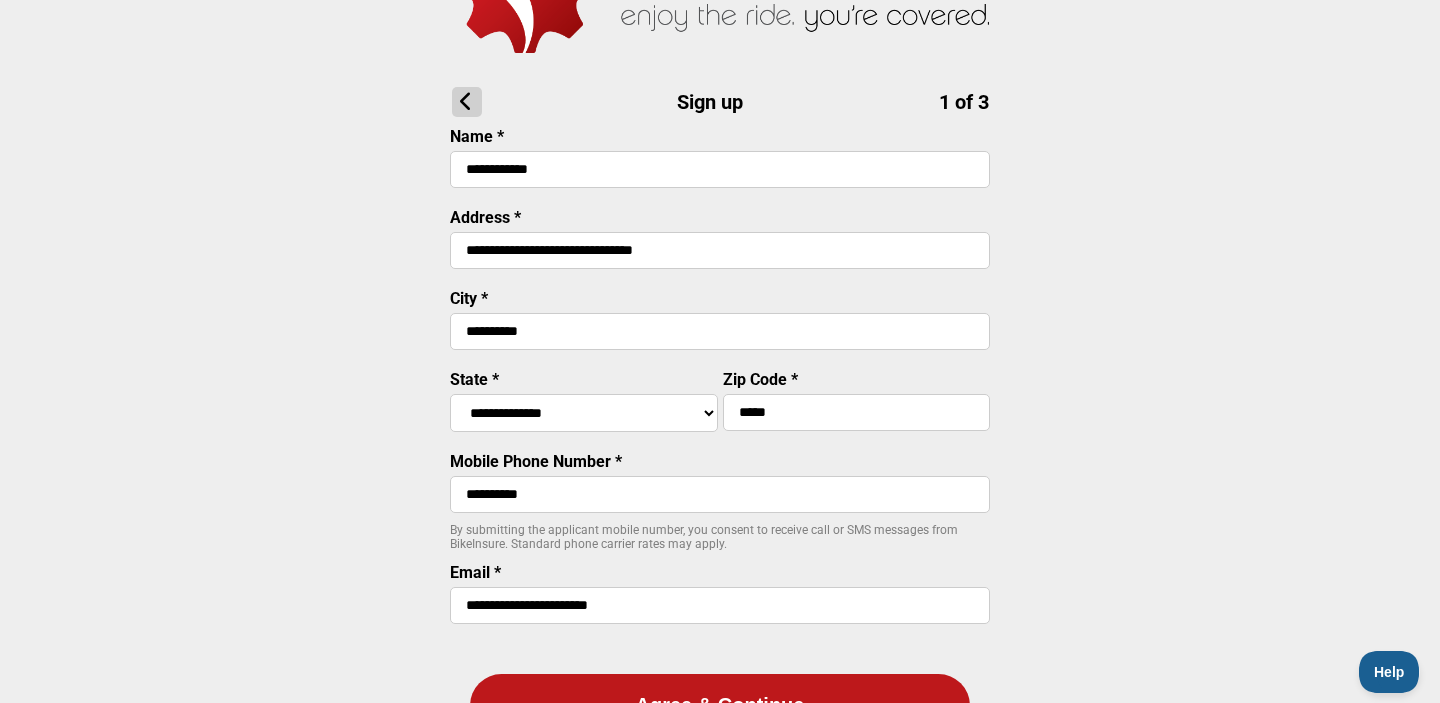 click on "**********" at bounding box center [584, 413] 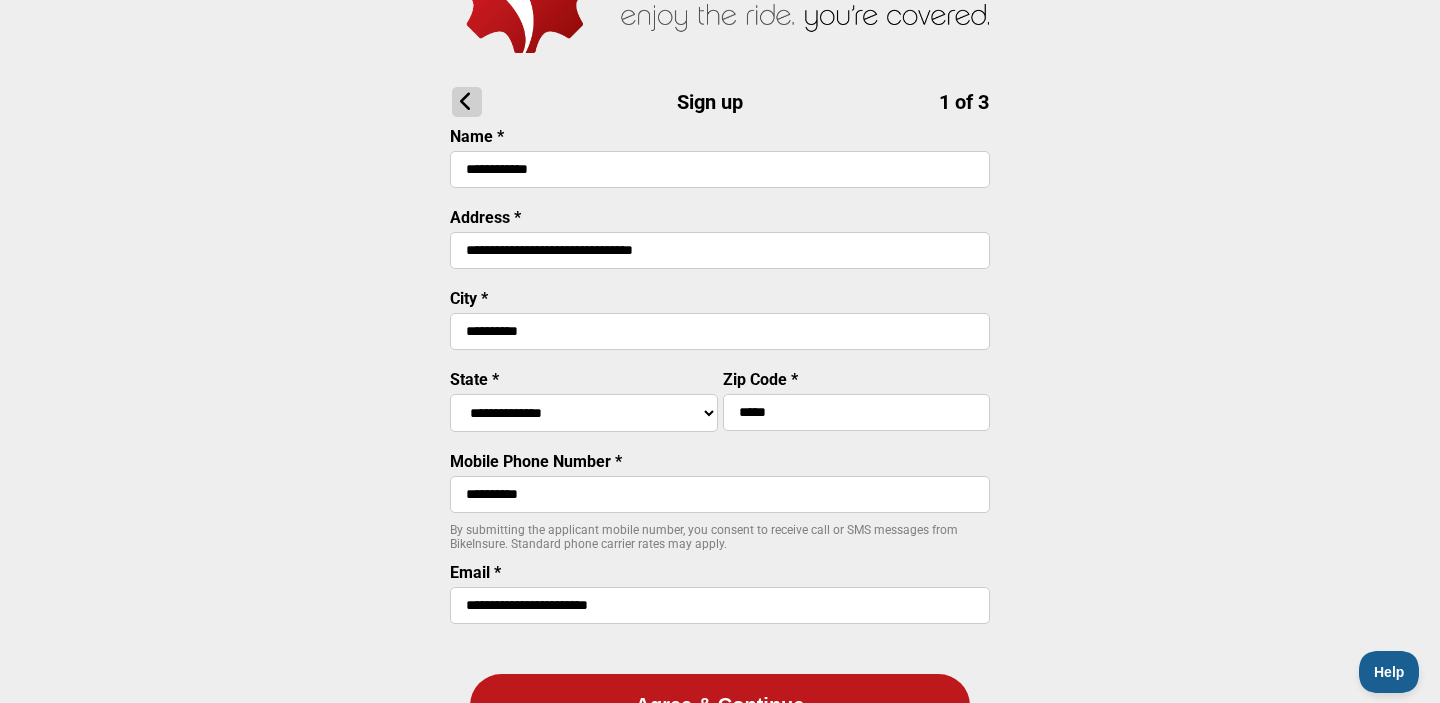select on "****" 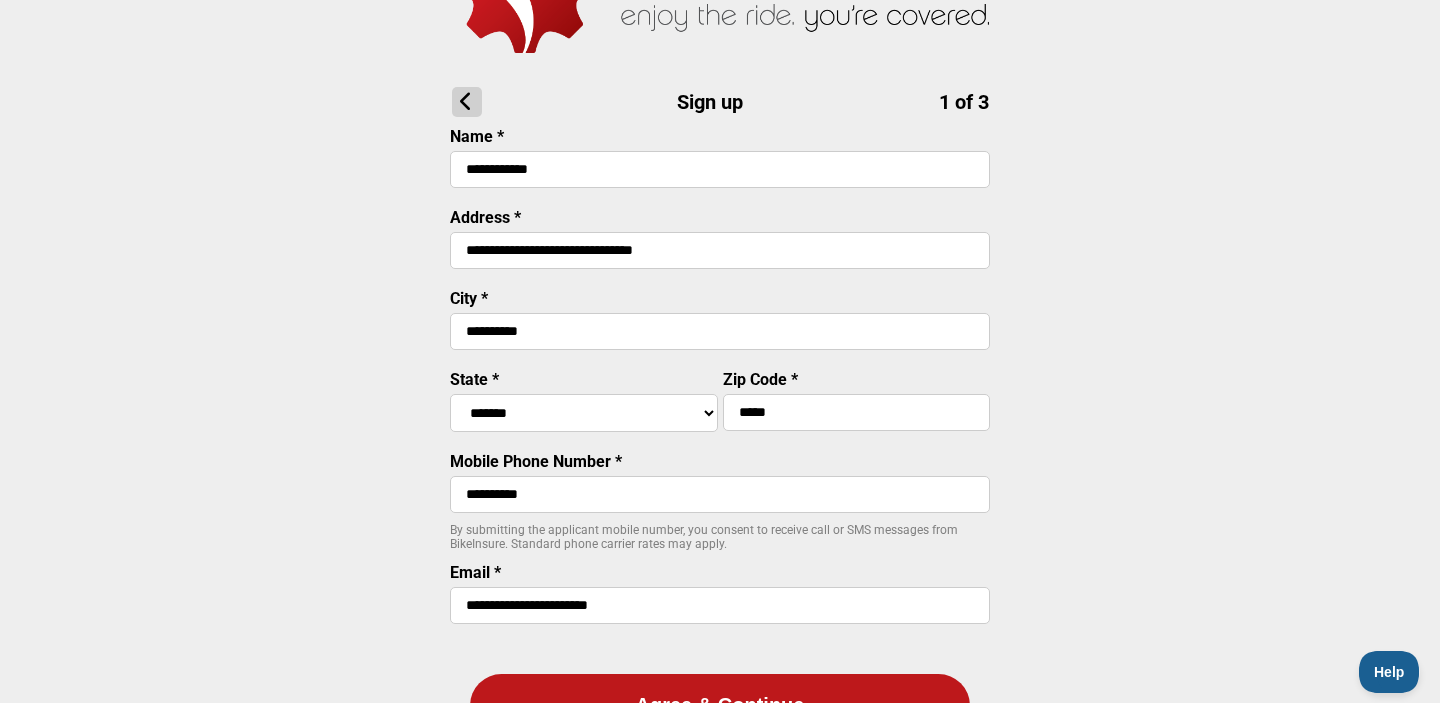 click on "**********" at bounding box center [720, 436] 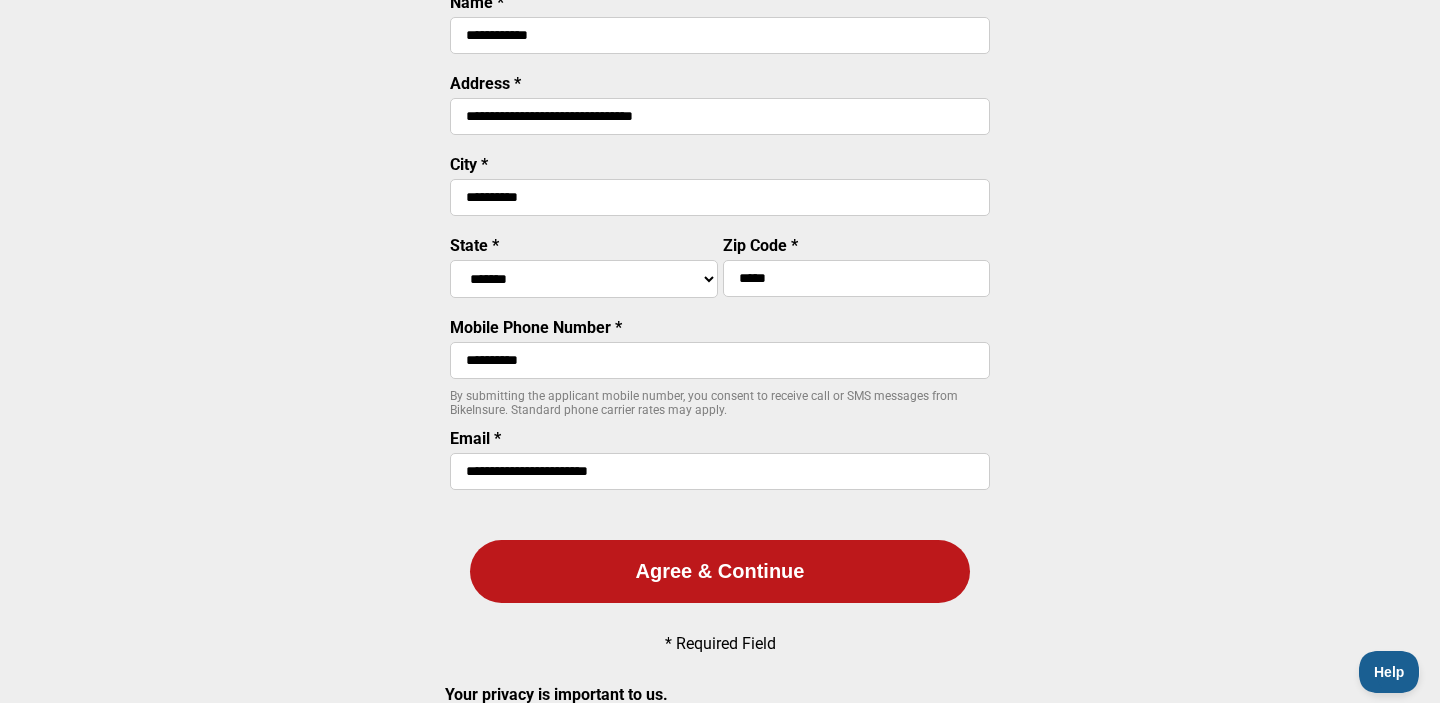 scroll, scrollTop: 248, scrollLeft: 0, axis: vertical 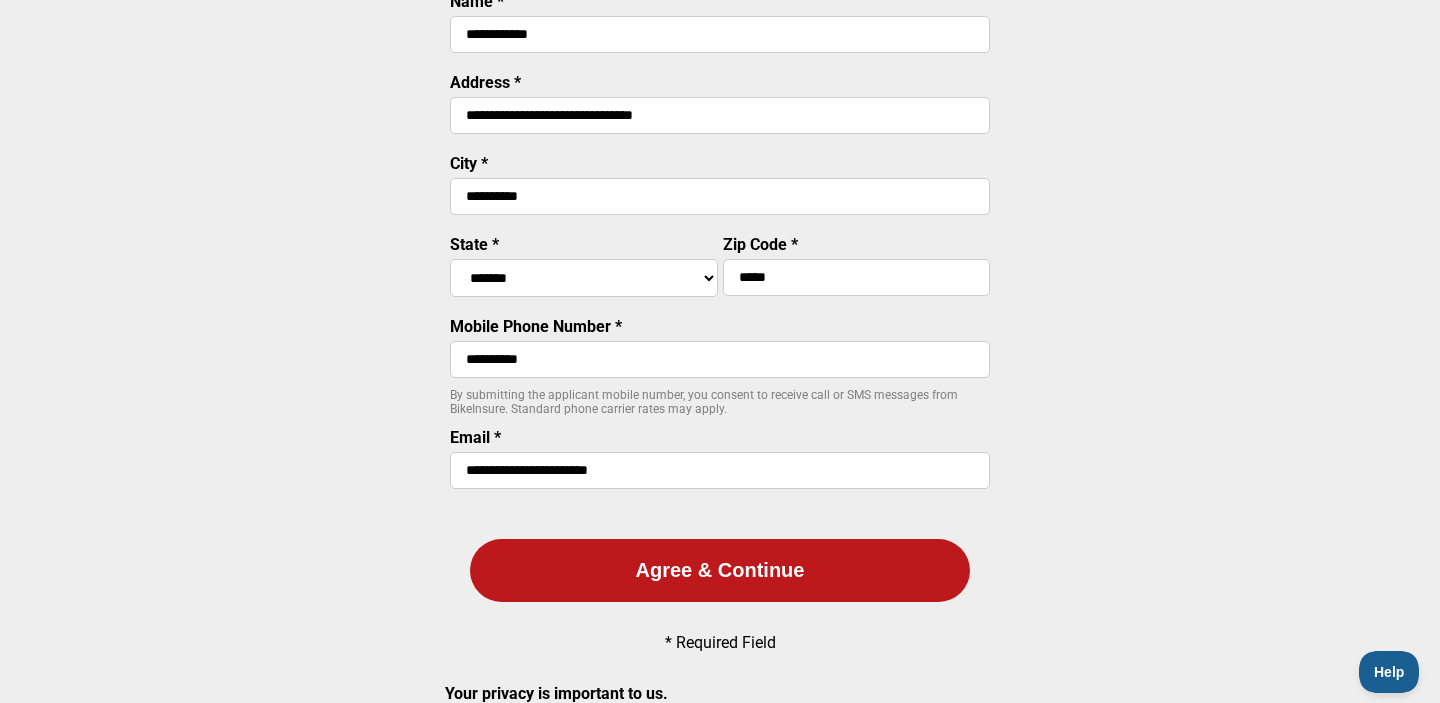 click on "Agree & Continue" at bounding box center (720, 570) 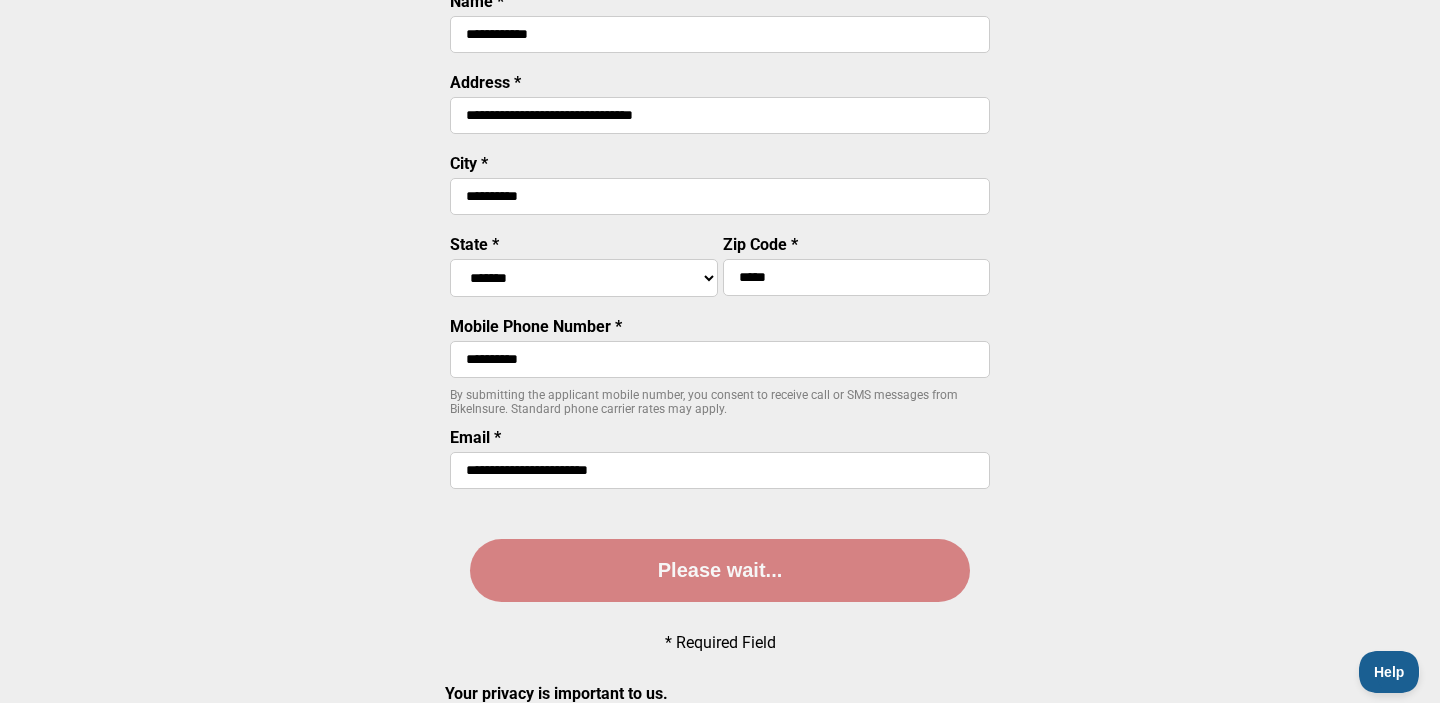 scroll, scrollTop: 0, scrollLeft: 0, axis: both 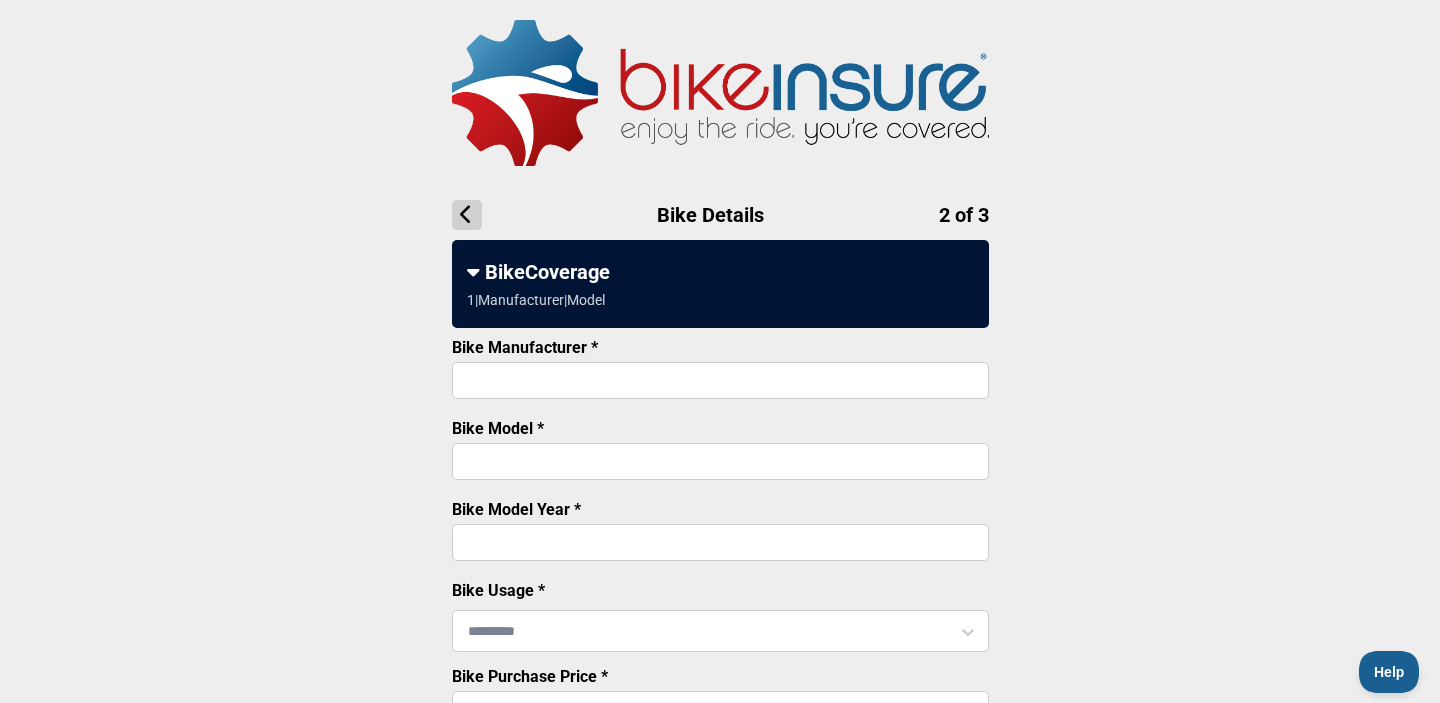 click on "Bike Manufacturer   *" at bounding box center [720, 380] 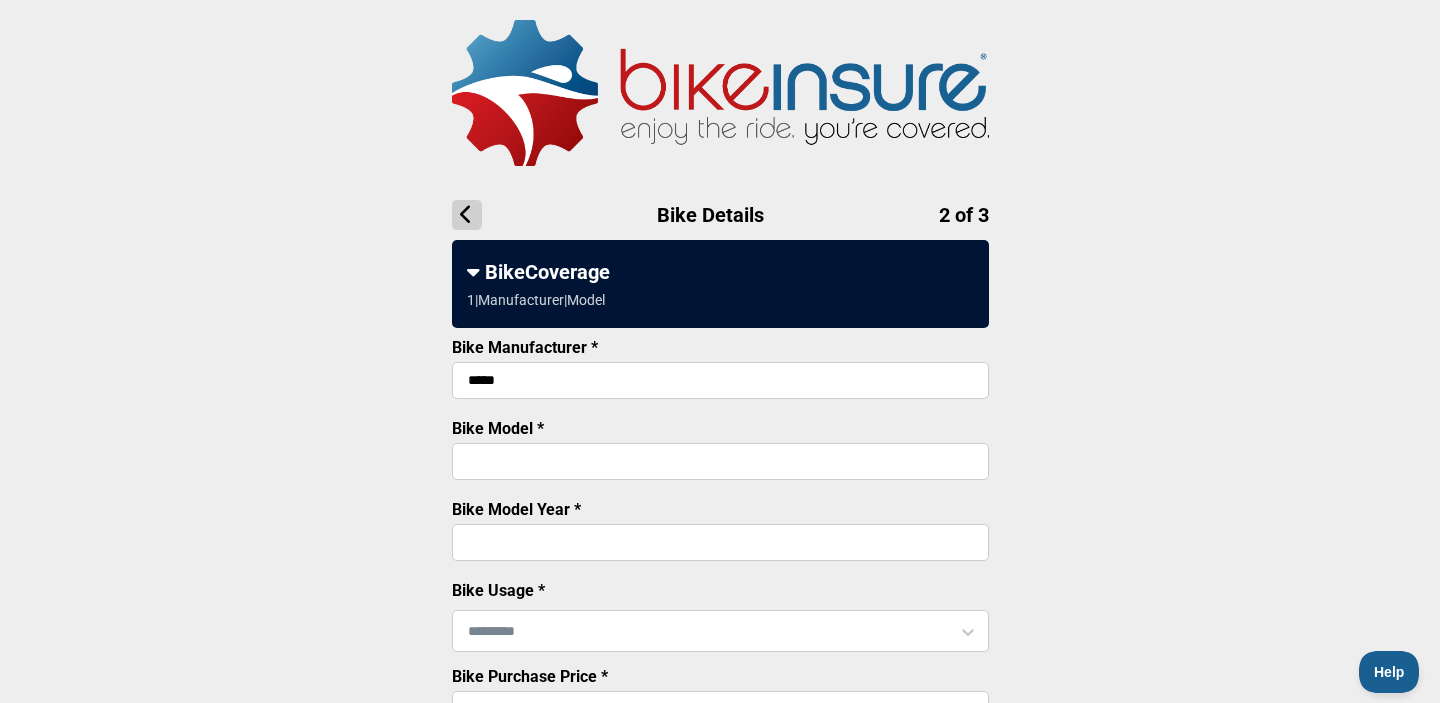 type on "*****" 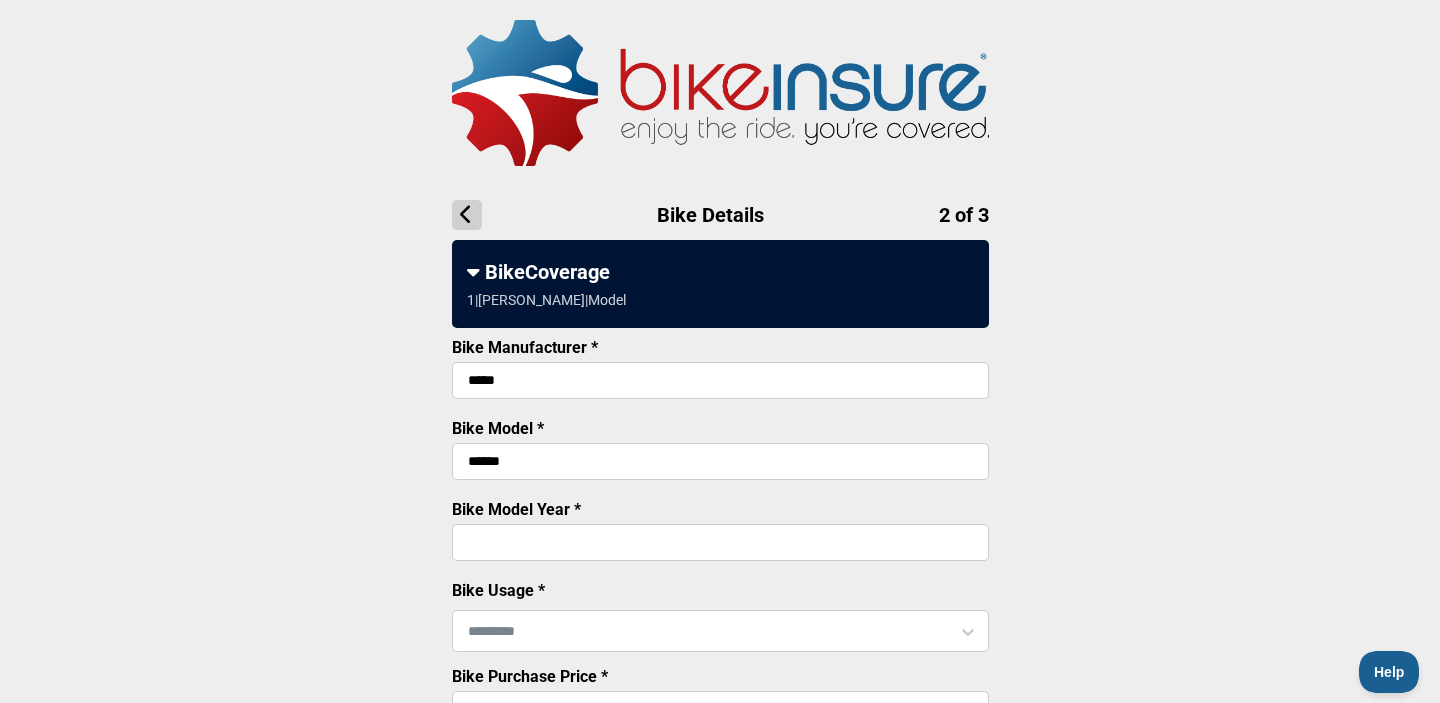 type on "******" 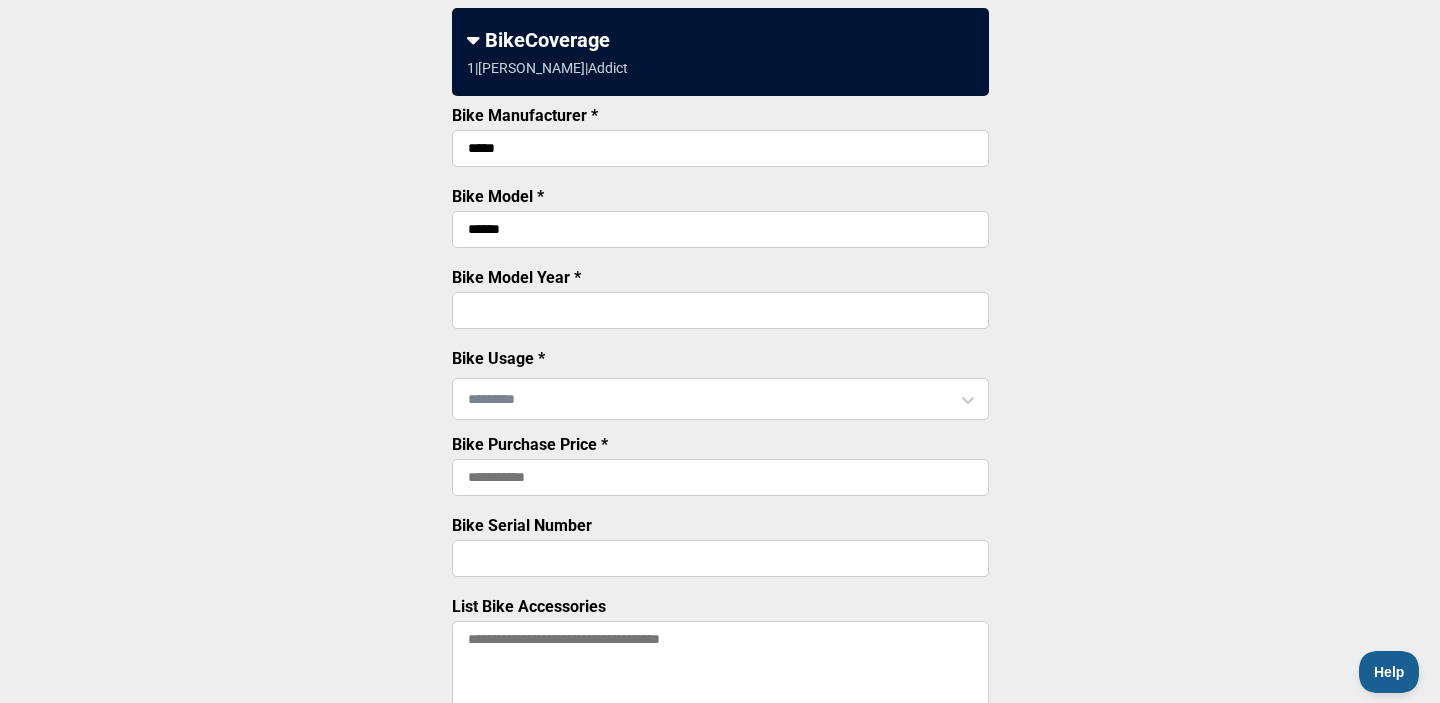 scroll, scrollTop: 253, scrollLeft: 0, axis: vertical 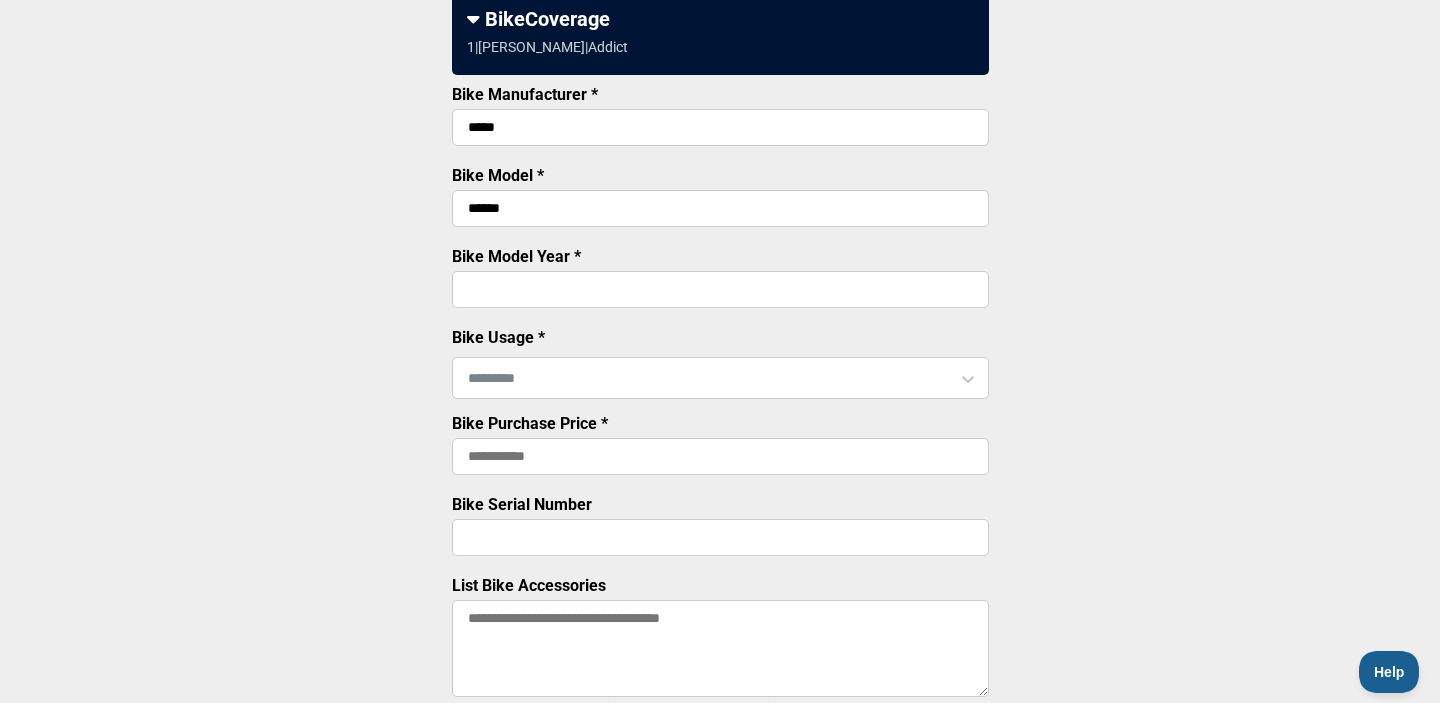 type on "****" 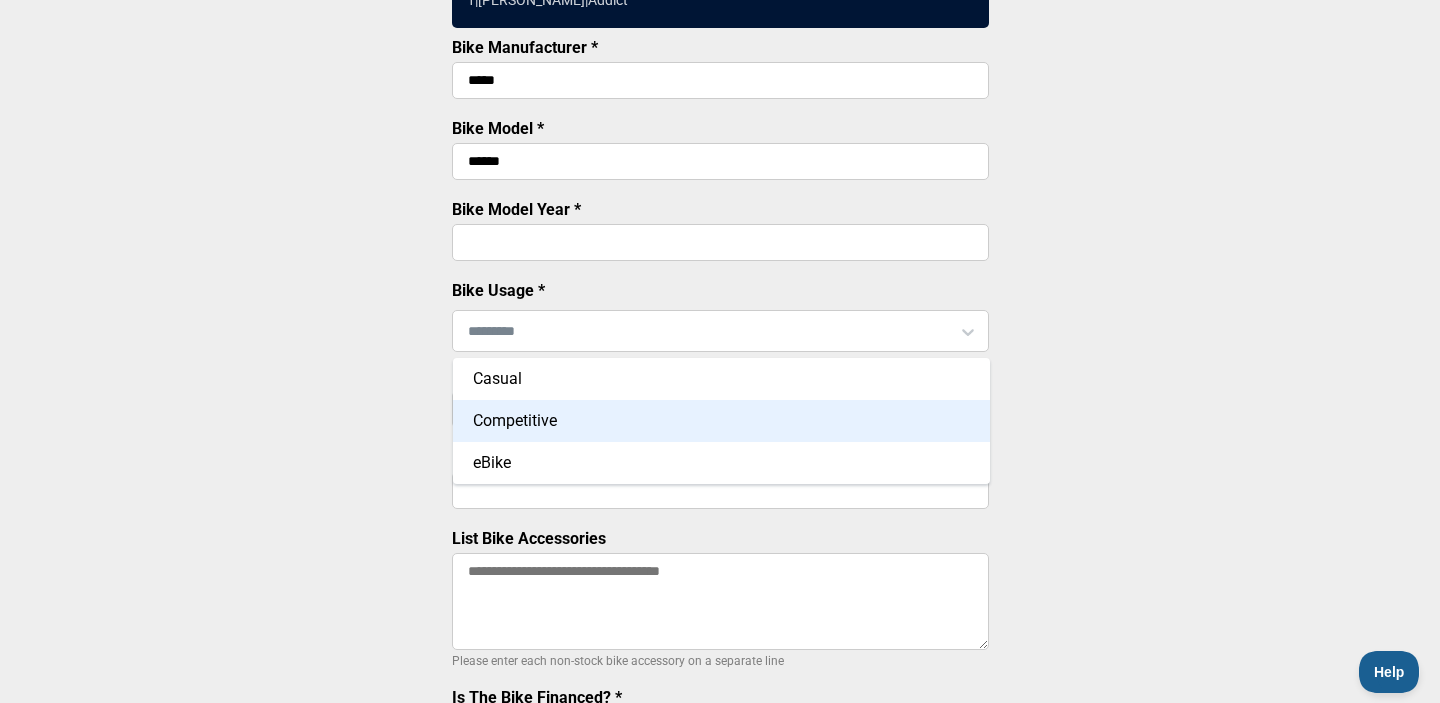 scroll, scrollTop: 301, scrollLeft: 0, axis: vertical 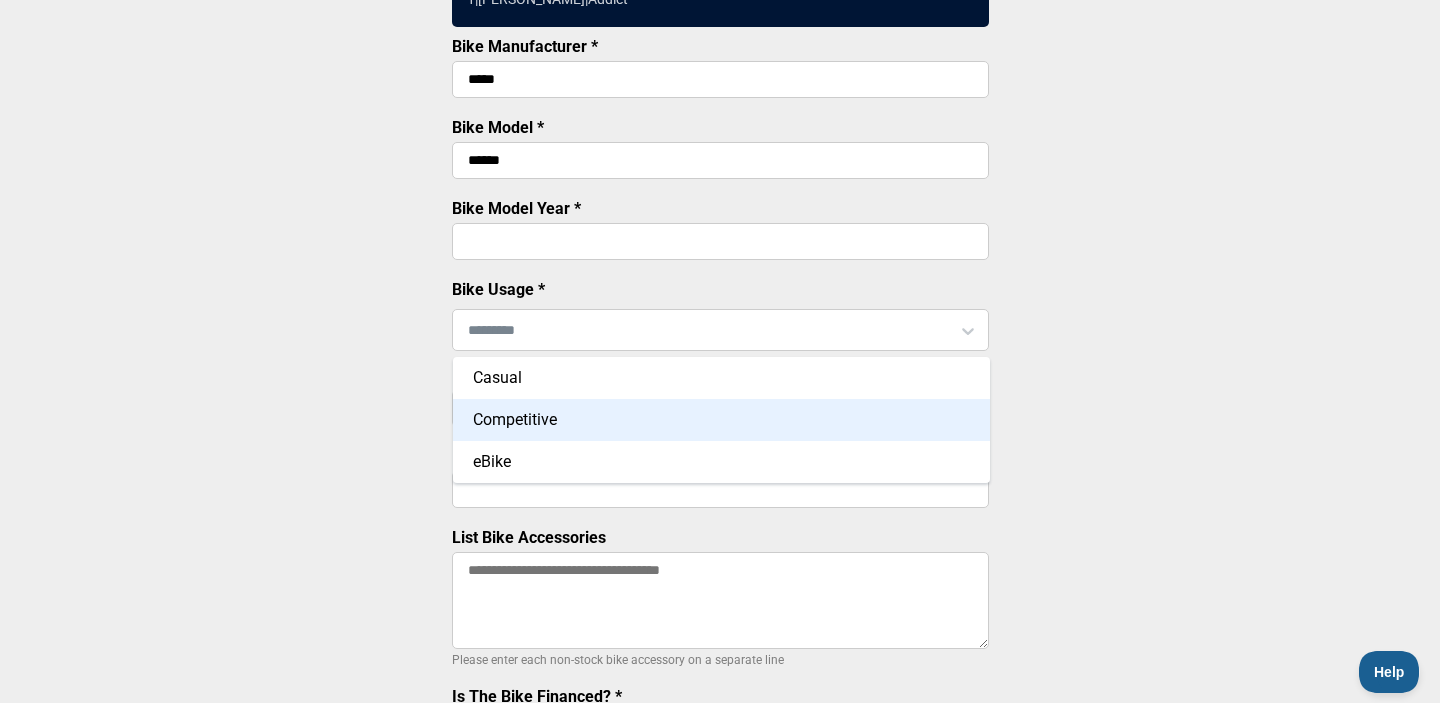 click on "Competitive" at bounding box center [721, 420] 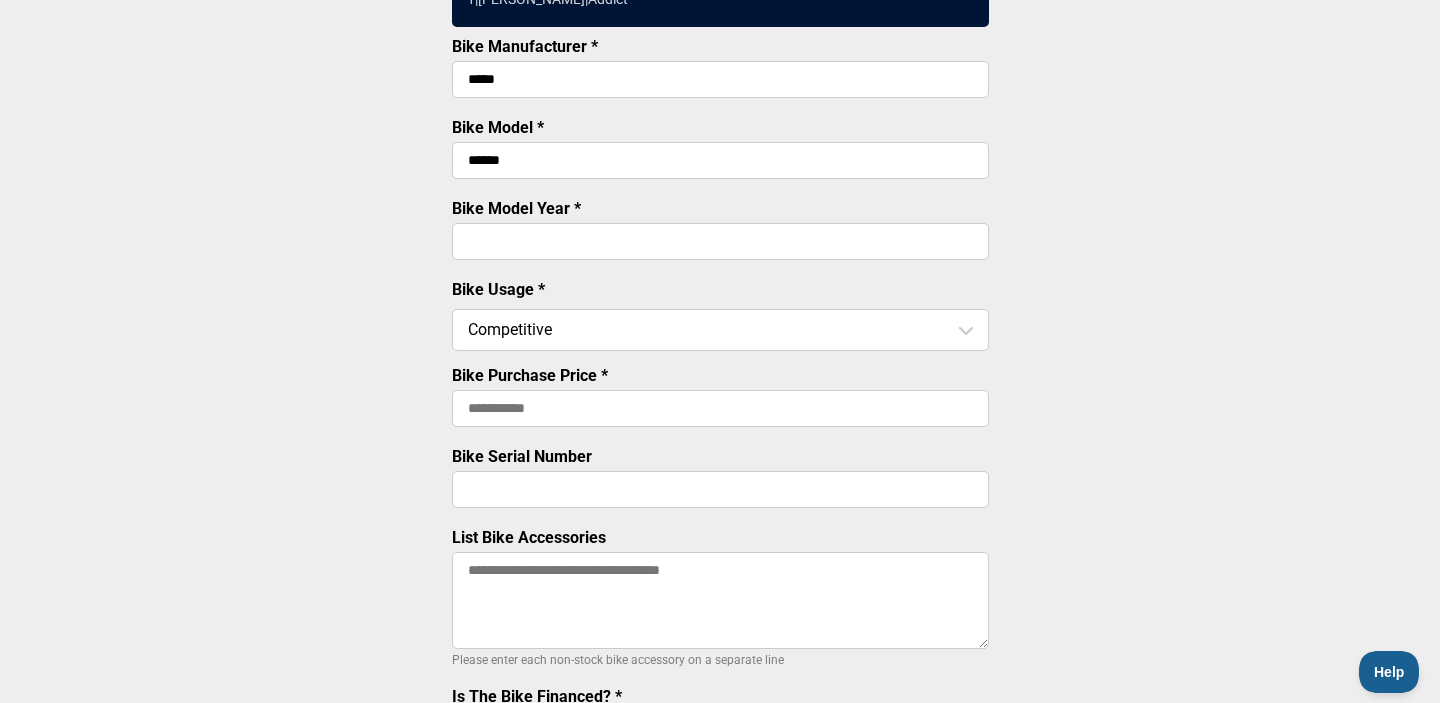 click on "Bike Purchase Price   *" at bounding box center [720, 408] 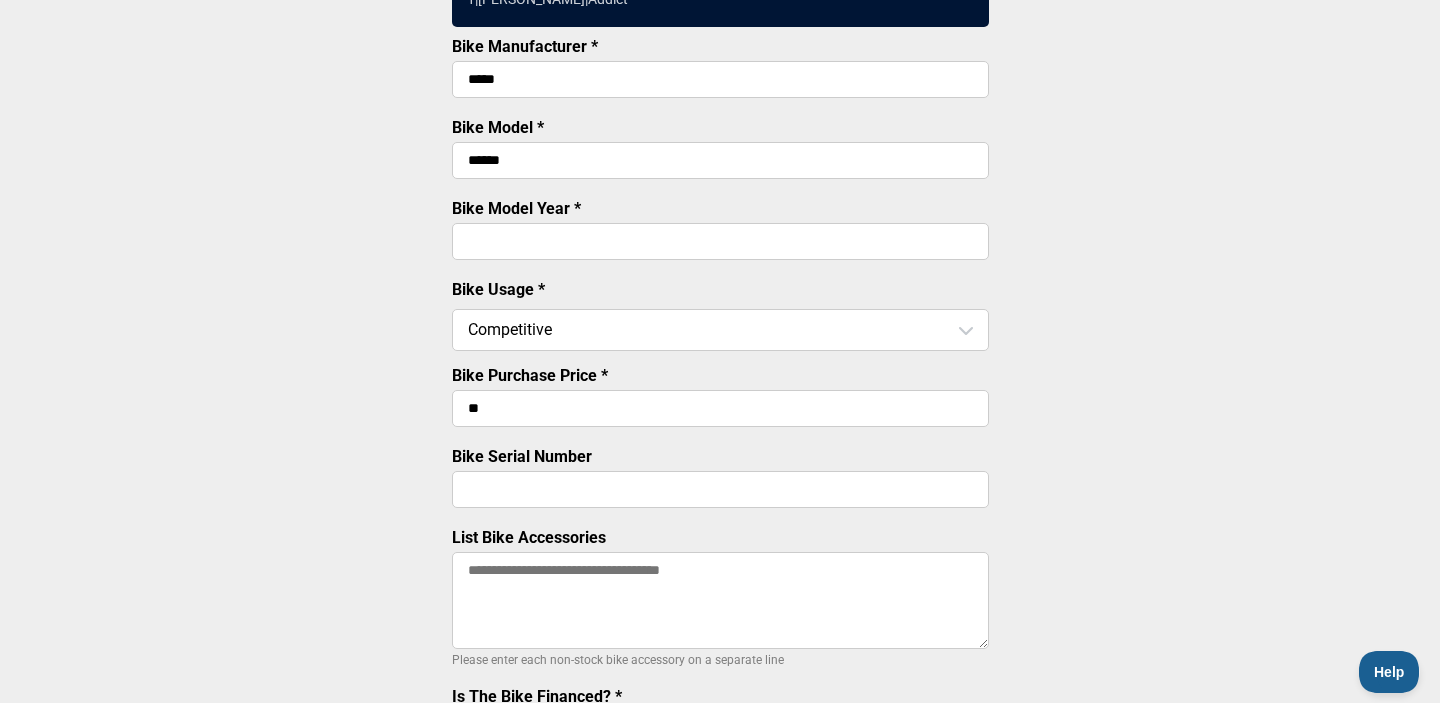 type on "*" 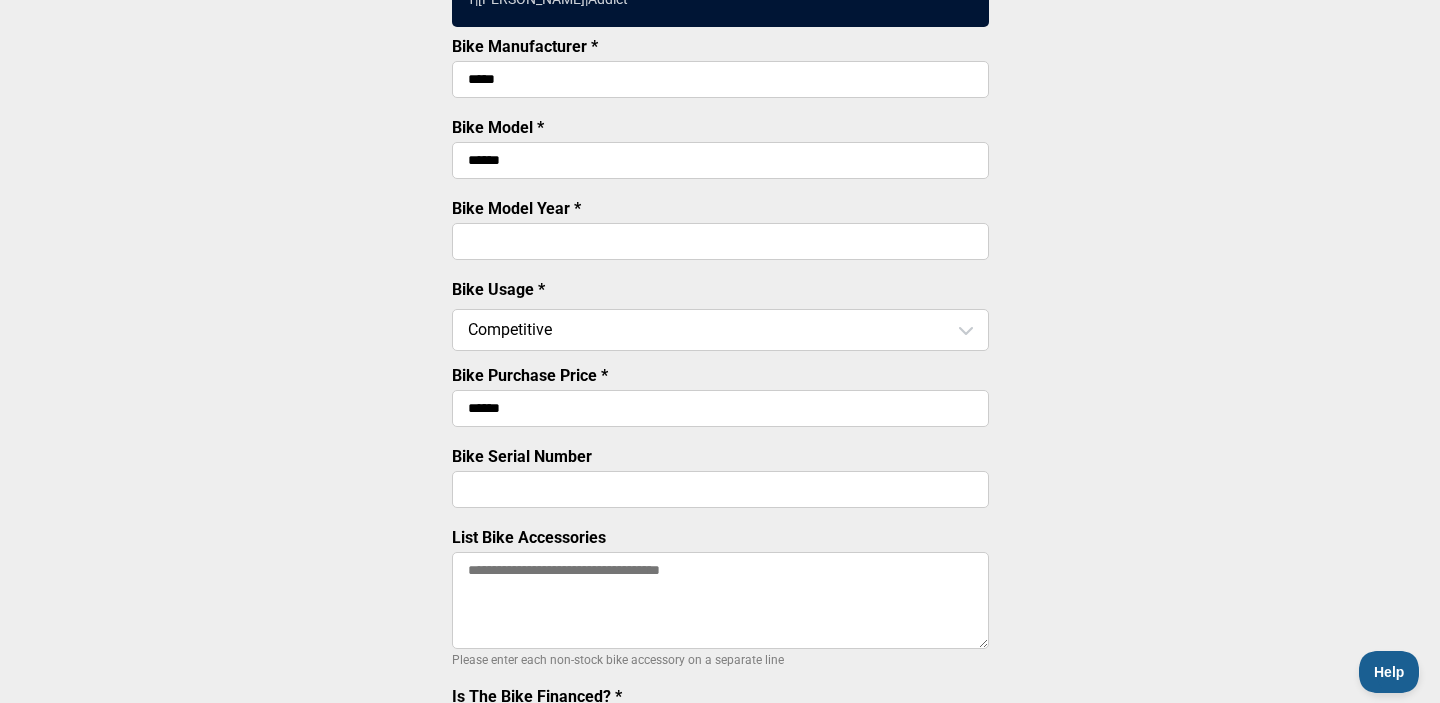 type on "******" 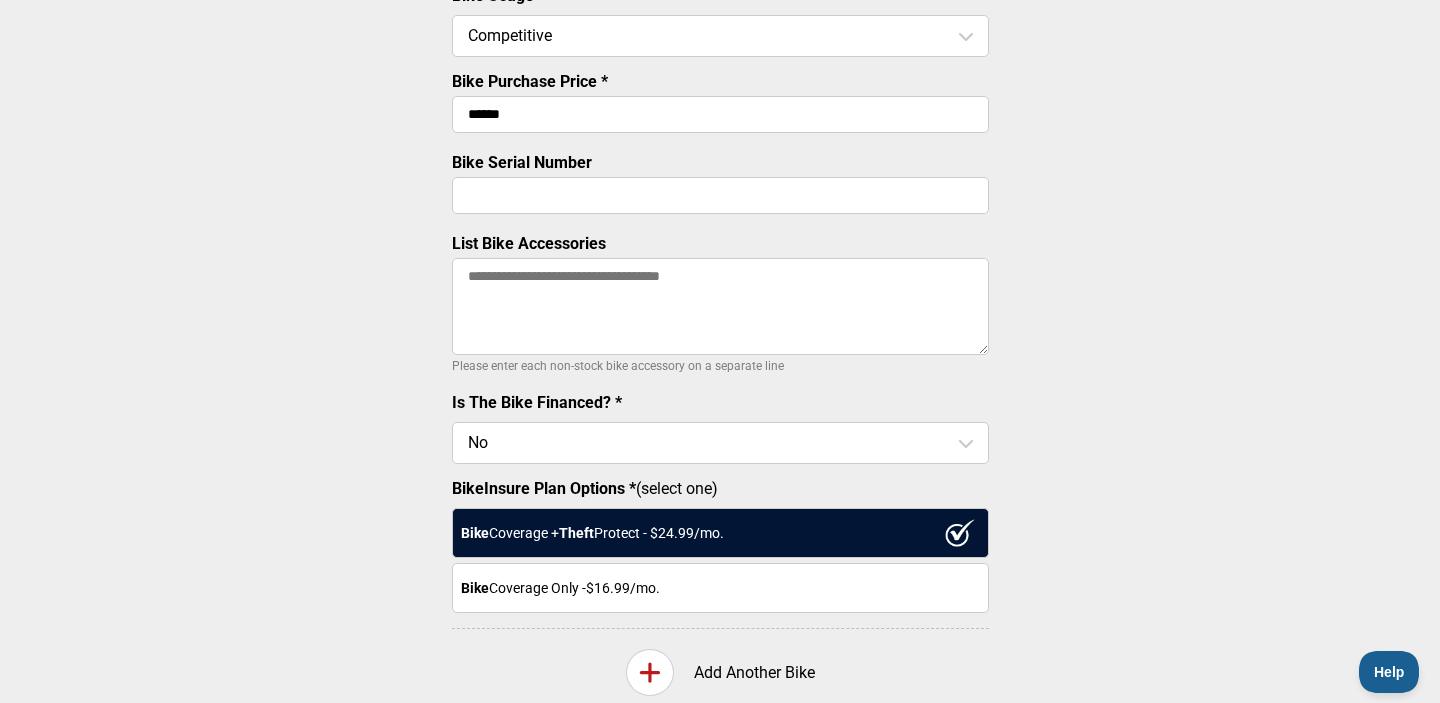scroll, scrollTop: 598, scrollLeft: 0, axis: vertical 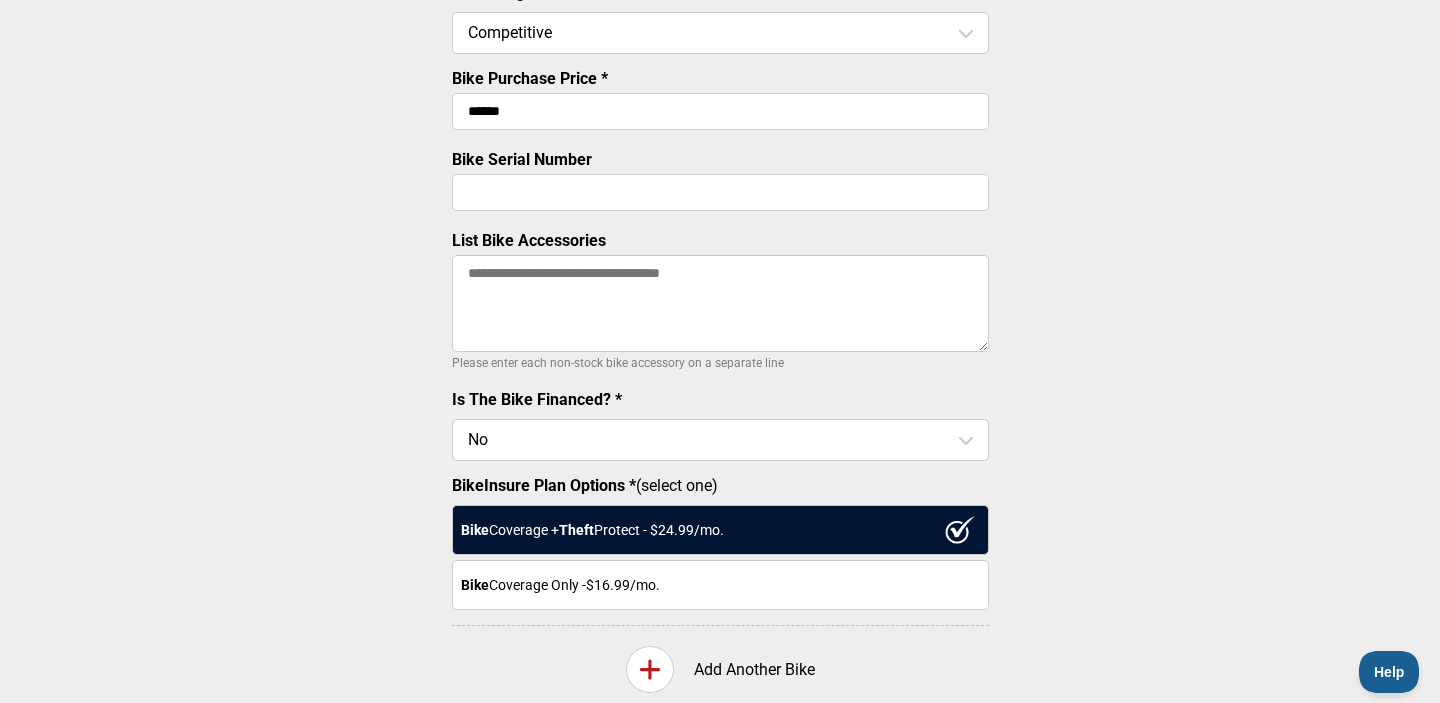 click on "Bike Details  2 of 3
BikeCoverage   1  |  [PERSON_NAME]  |  Addict       Bike Manufacturer   *   *****     Bike Model   *   ******     Bike Model Year   *   ****     Bike Usage   *           Competitive                 Bike Purchase Price   *   ******     Bike Serial Number         List Bike Accessories       Please enter each non-stock bike accessory on a separate line   Is The Bike Financed?   *           No                 BikeInsure Plan Options *  (select one)   Bike Coverage +    Theft Protect - $ 24.99 /mo.    Bike Coverage Only -  $16.99 /mo.
Add Another Bike     $24.99 /mo.  - Next       * Required Field" at bounding box center (720, 133) 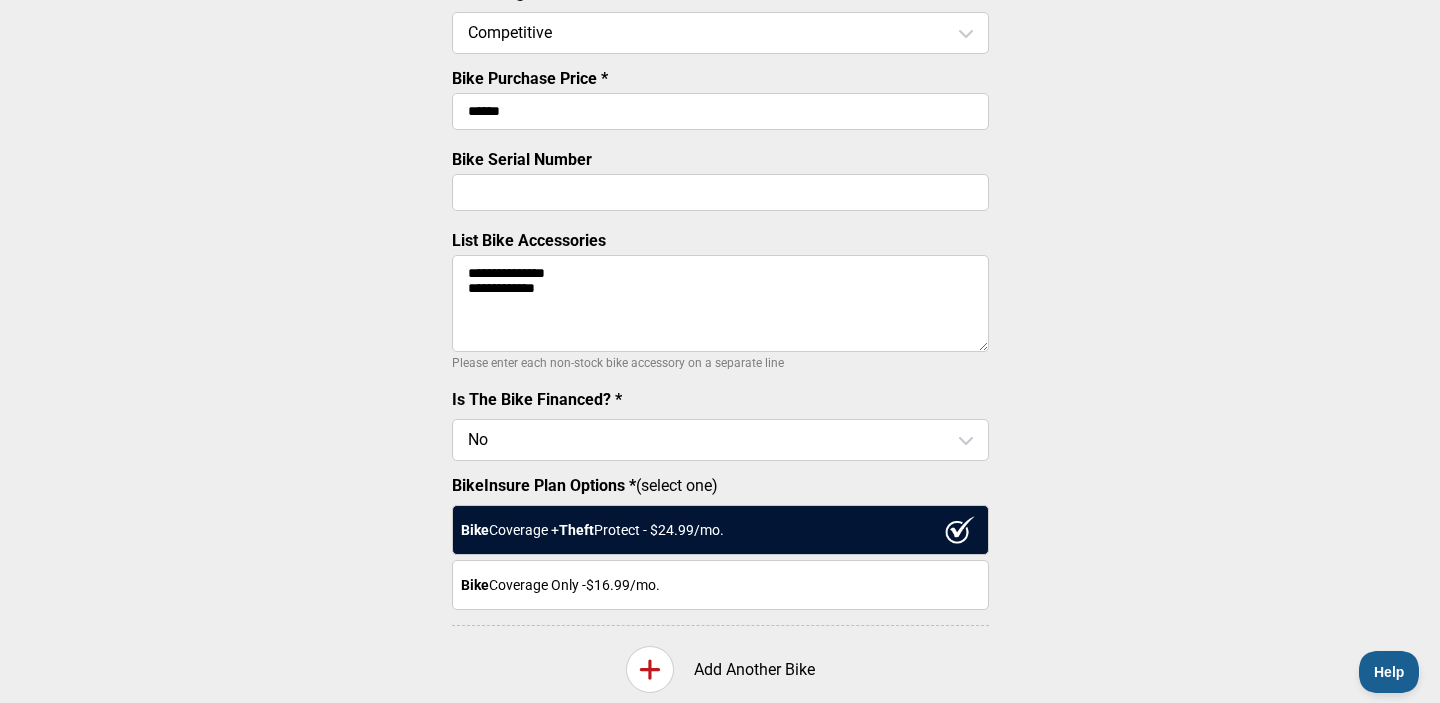 paste on "*******" 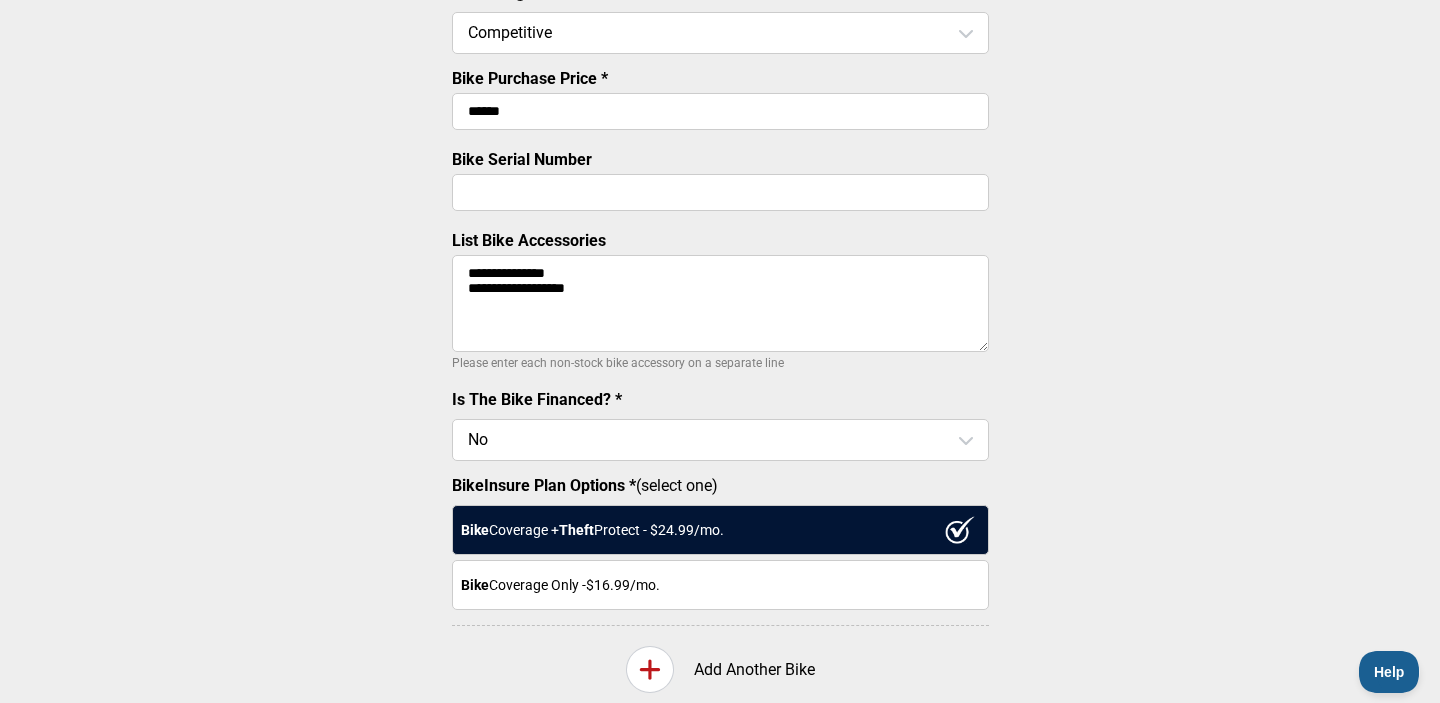 type on "**********" 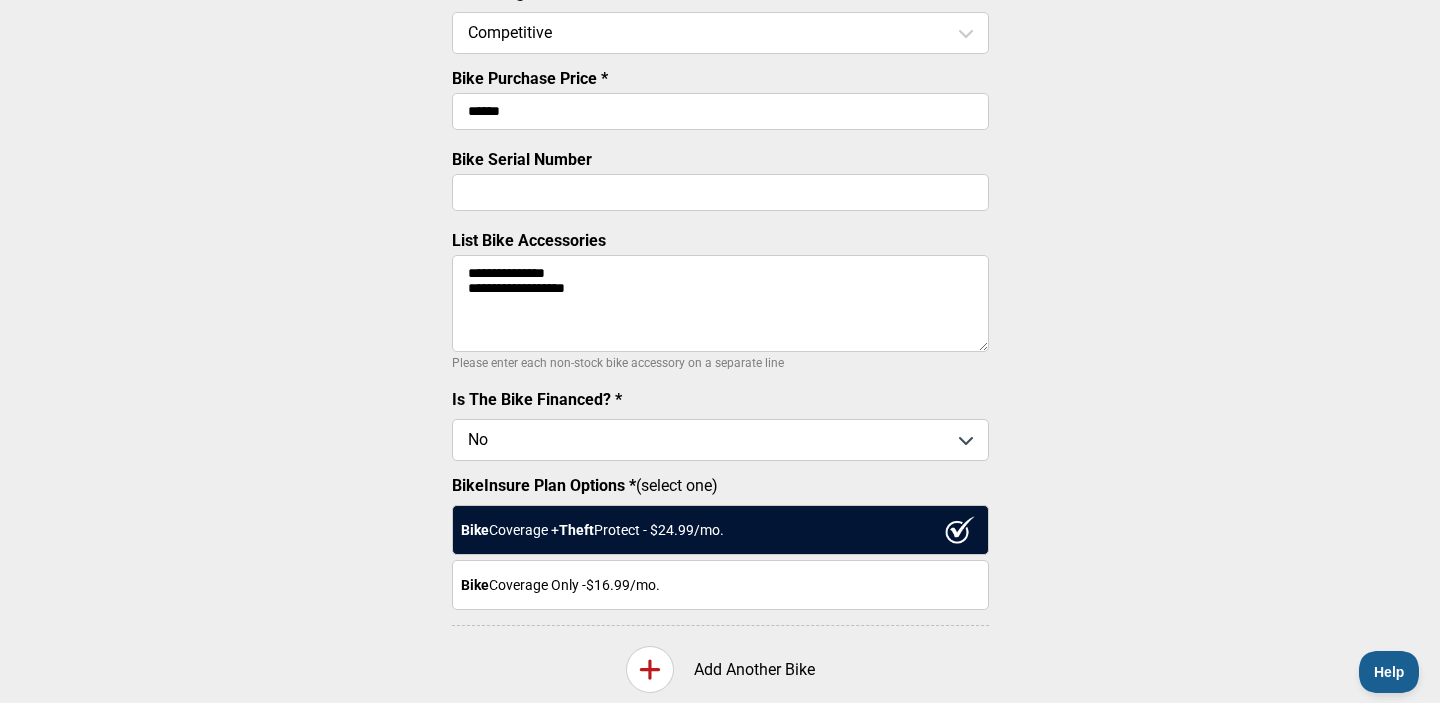 click at bounding box center [720, 440] 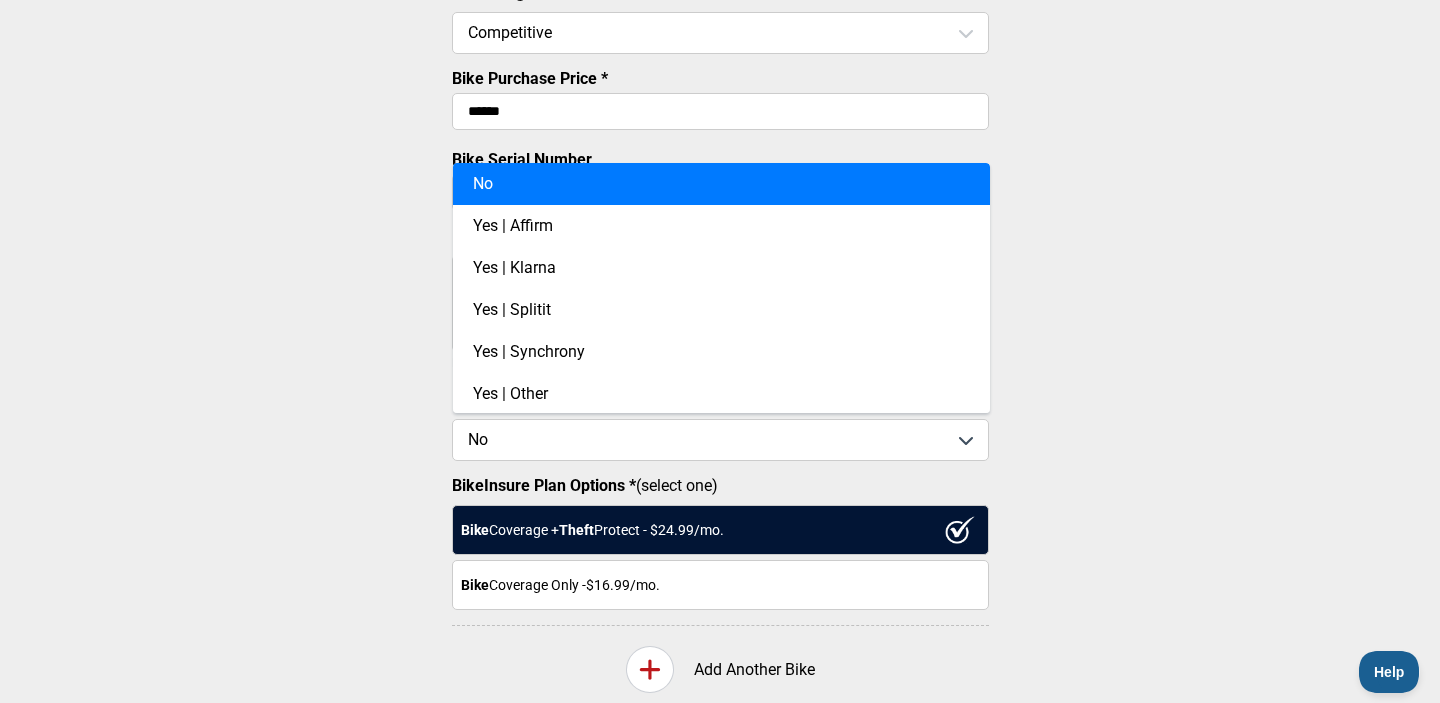 click on "No" at bounding box center [721, 184] 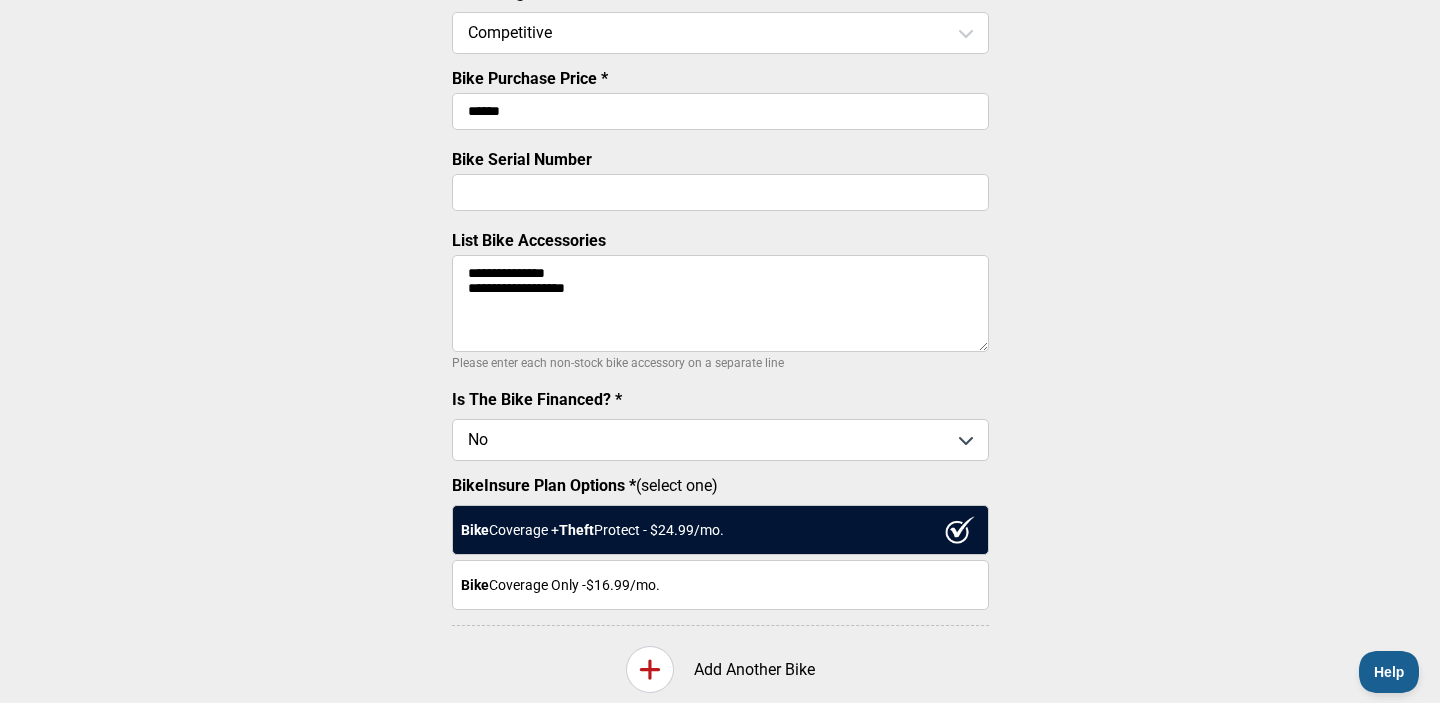 click on "**********" at bounding box center (720, 133) 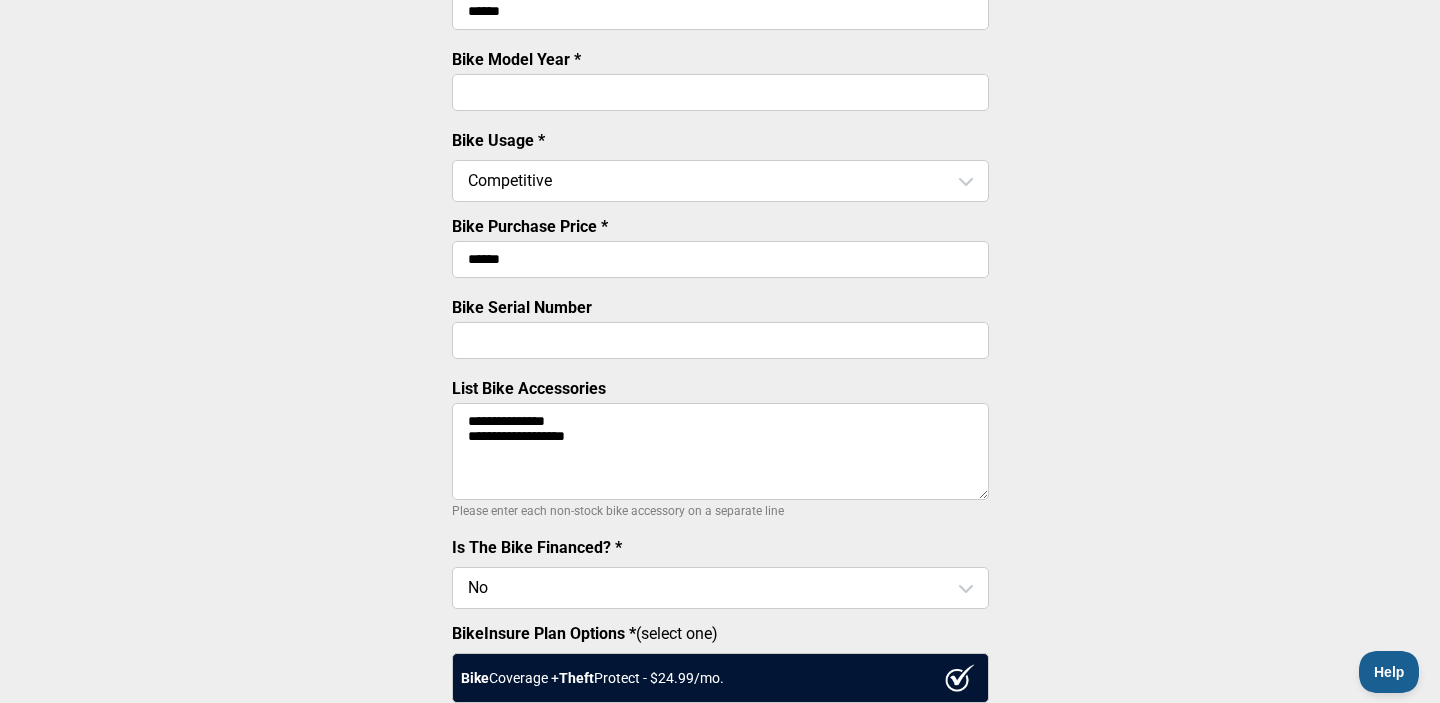 scroll, scrollTop: 451, scrollLeft: 0, axis: vertical 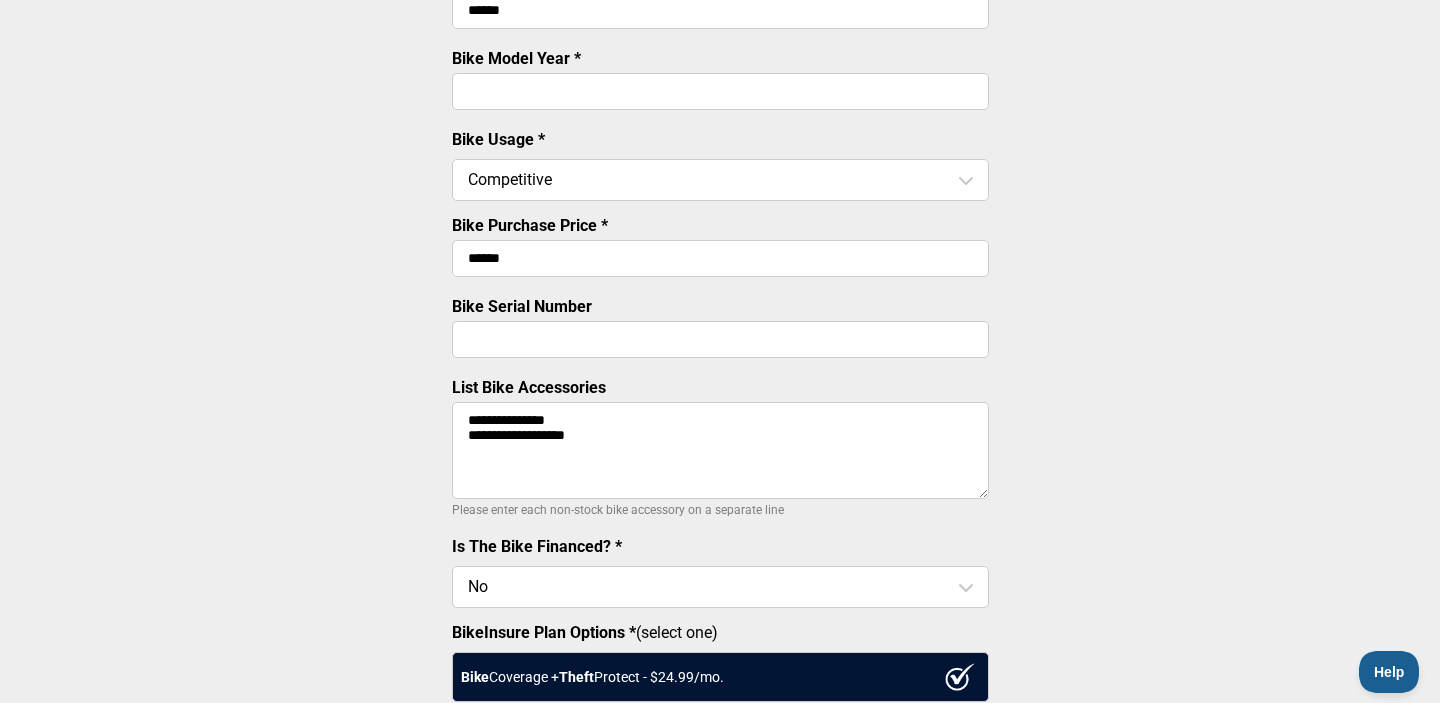 click on "Bike Serial Number" at bounding box center [720, 339] 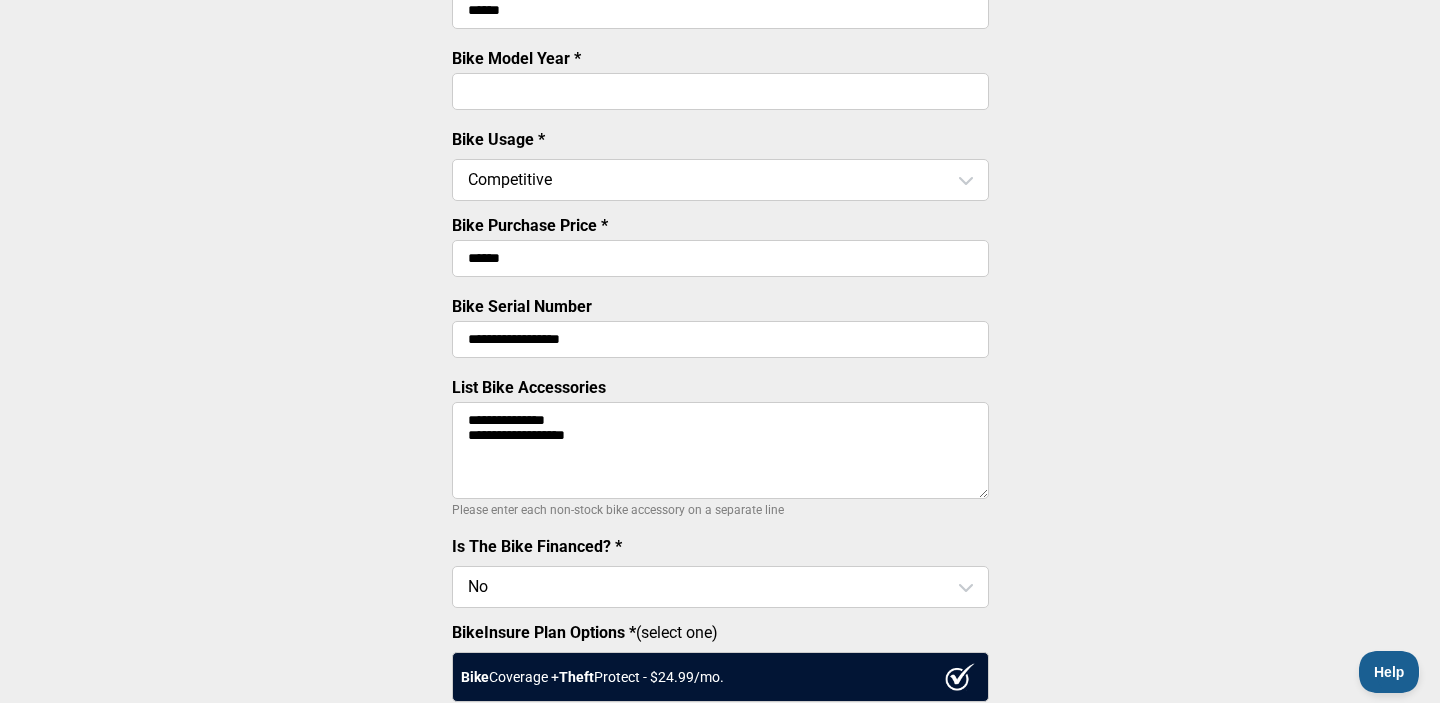 type on "**********" 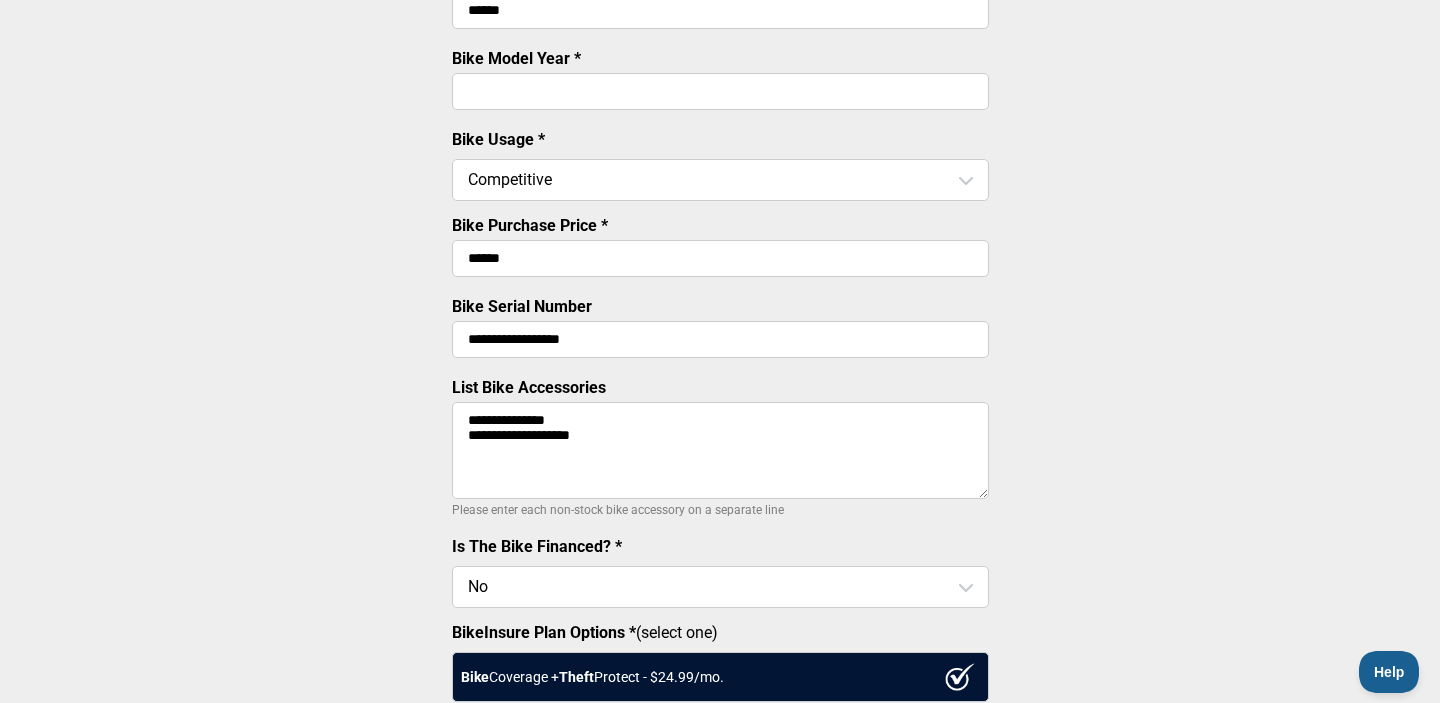 paste on "**********" 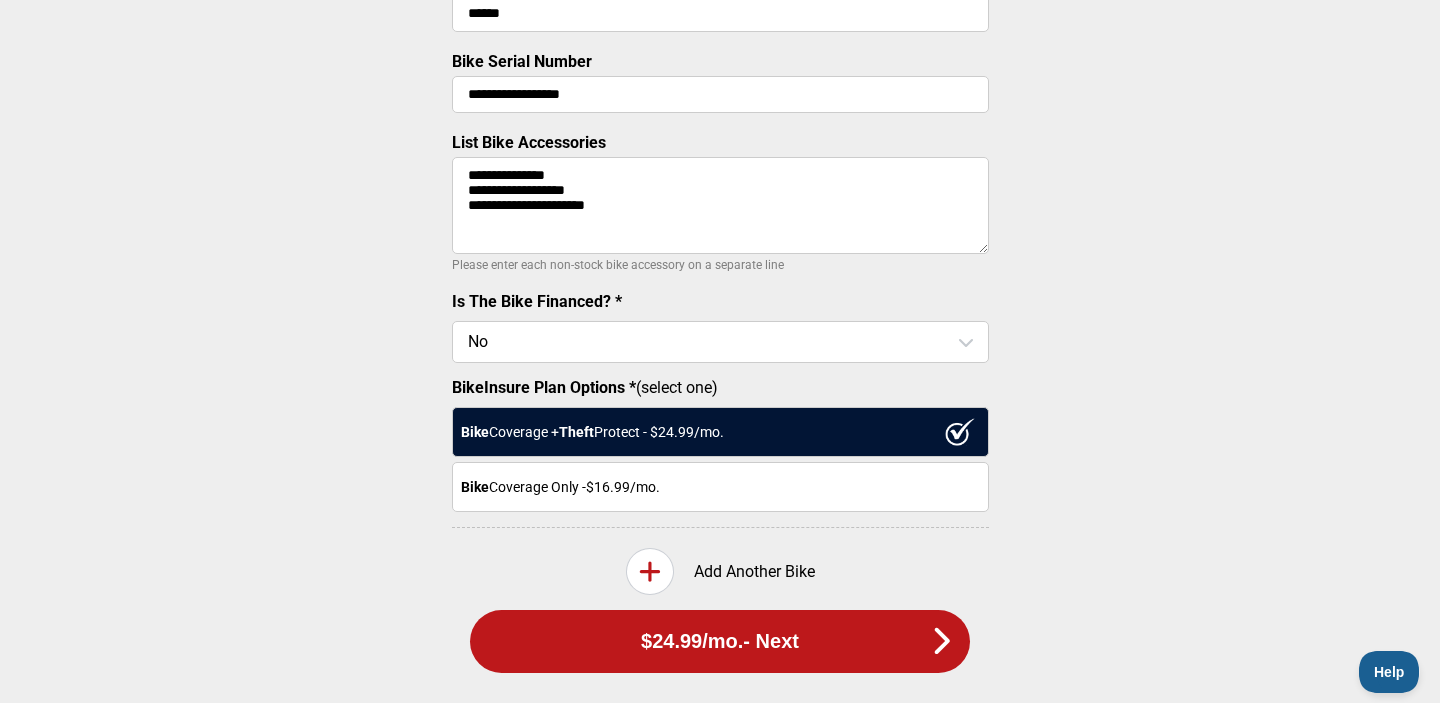scroll, scrollTop: 699, scrollLeft: 0, axis: vertical 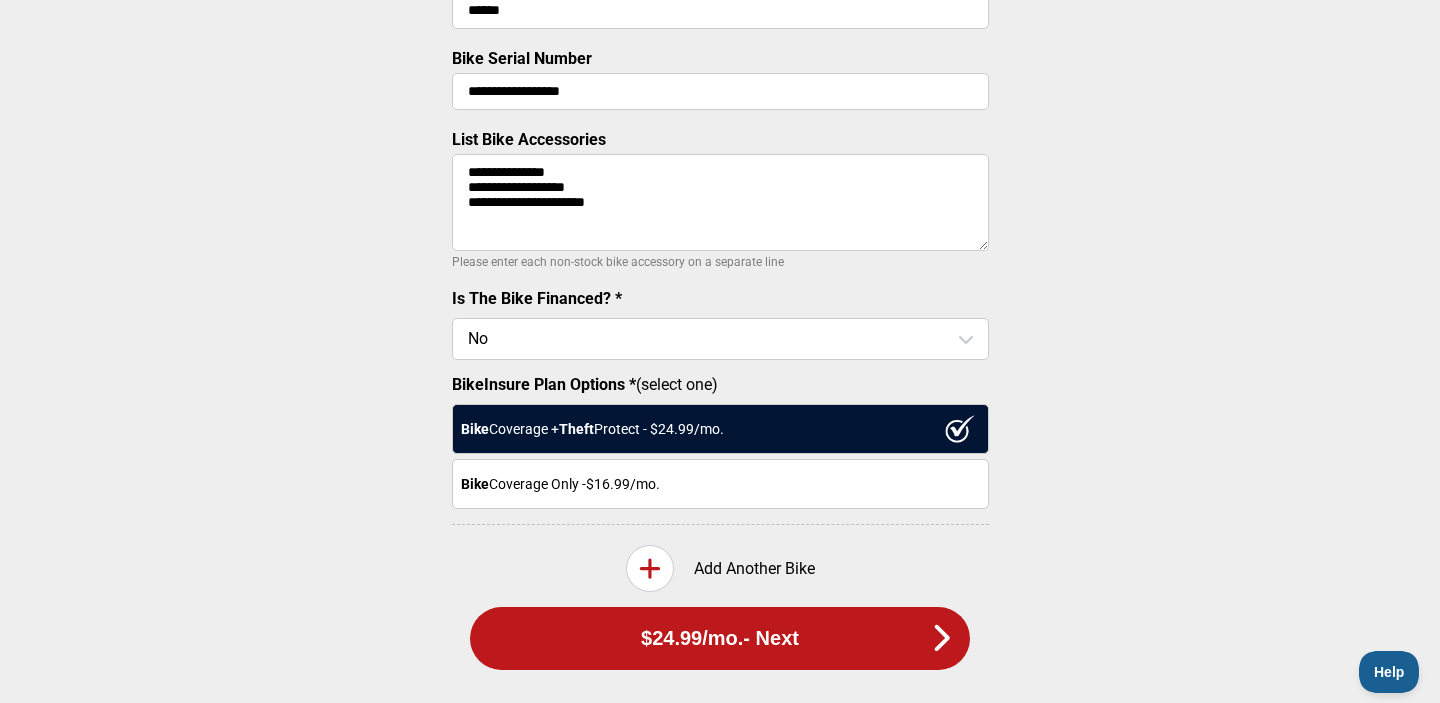 click on "**********" at bounding box center (720, 32) 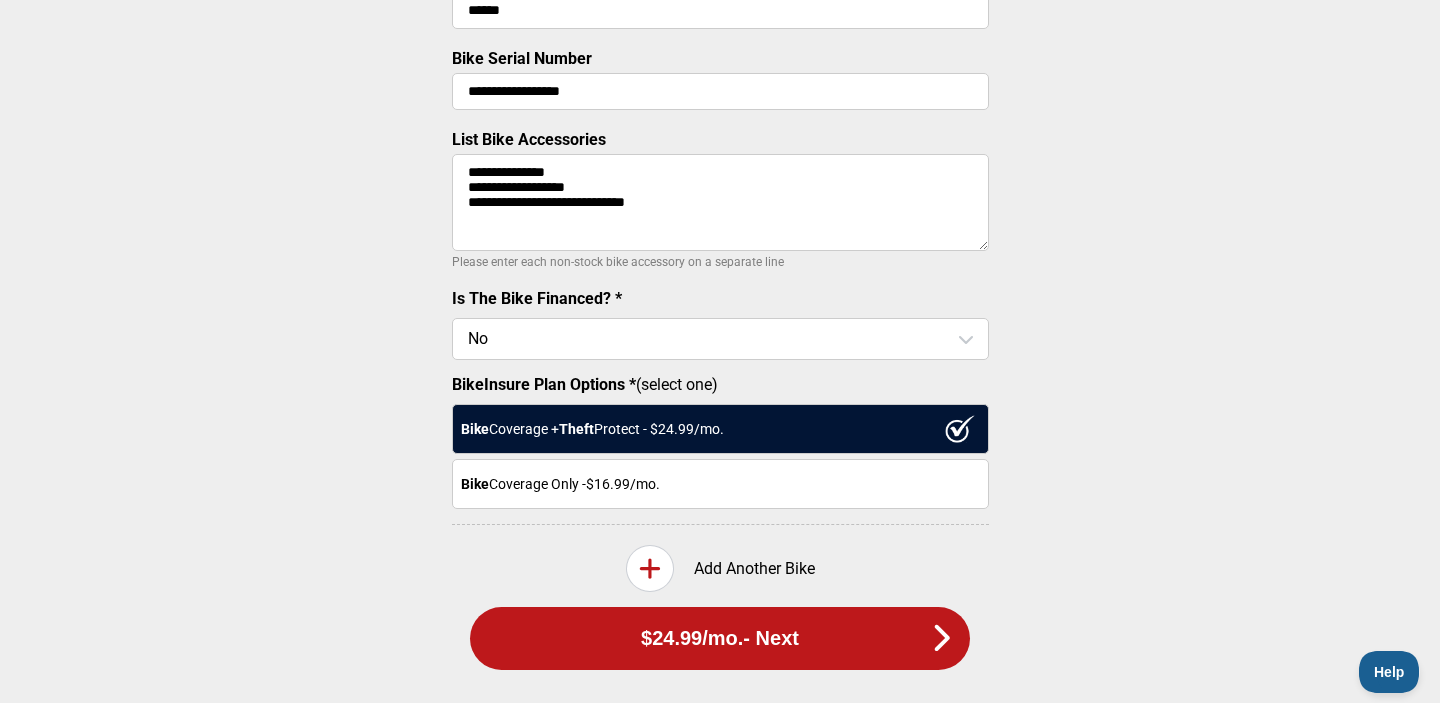 type on "**********" 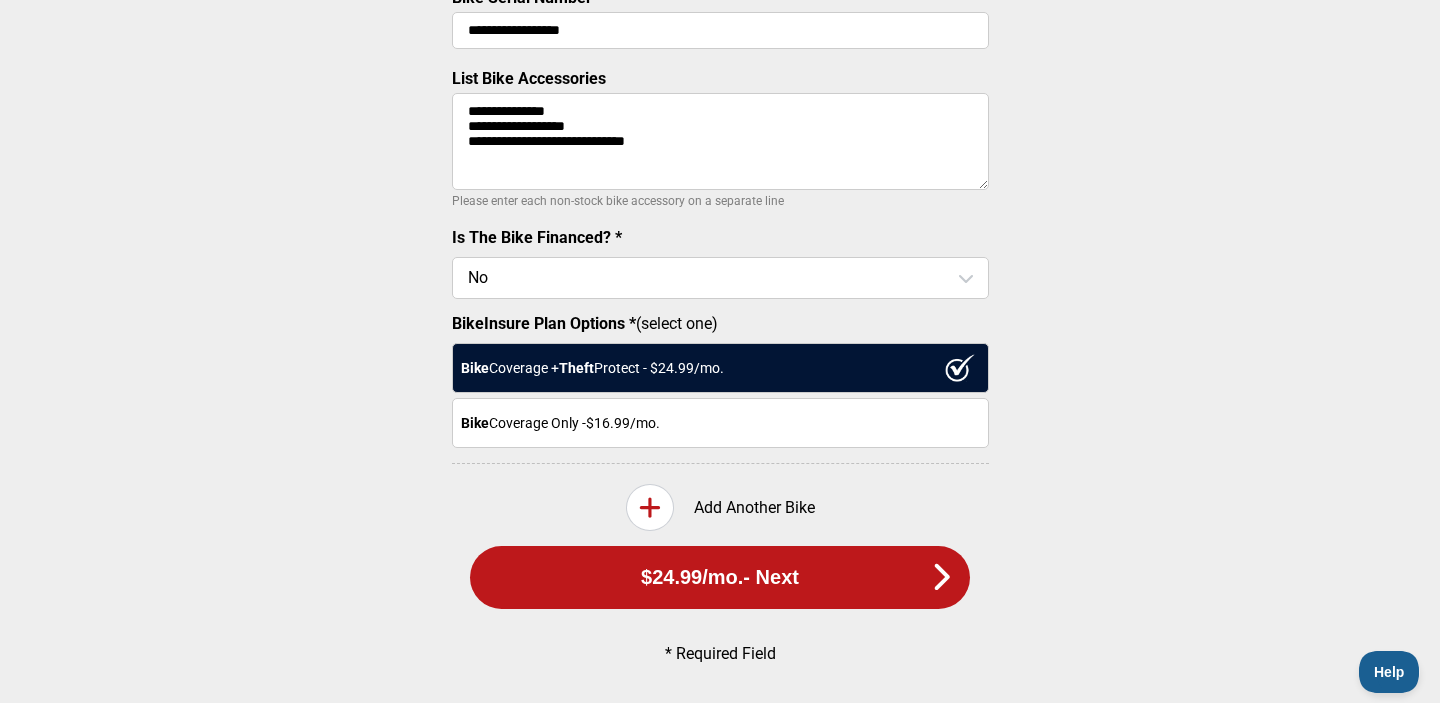 scroll, scrollTop: 774, scrollLeft: 0, axis: vertical 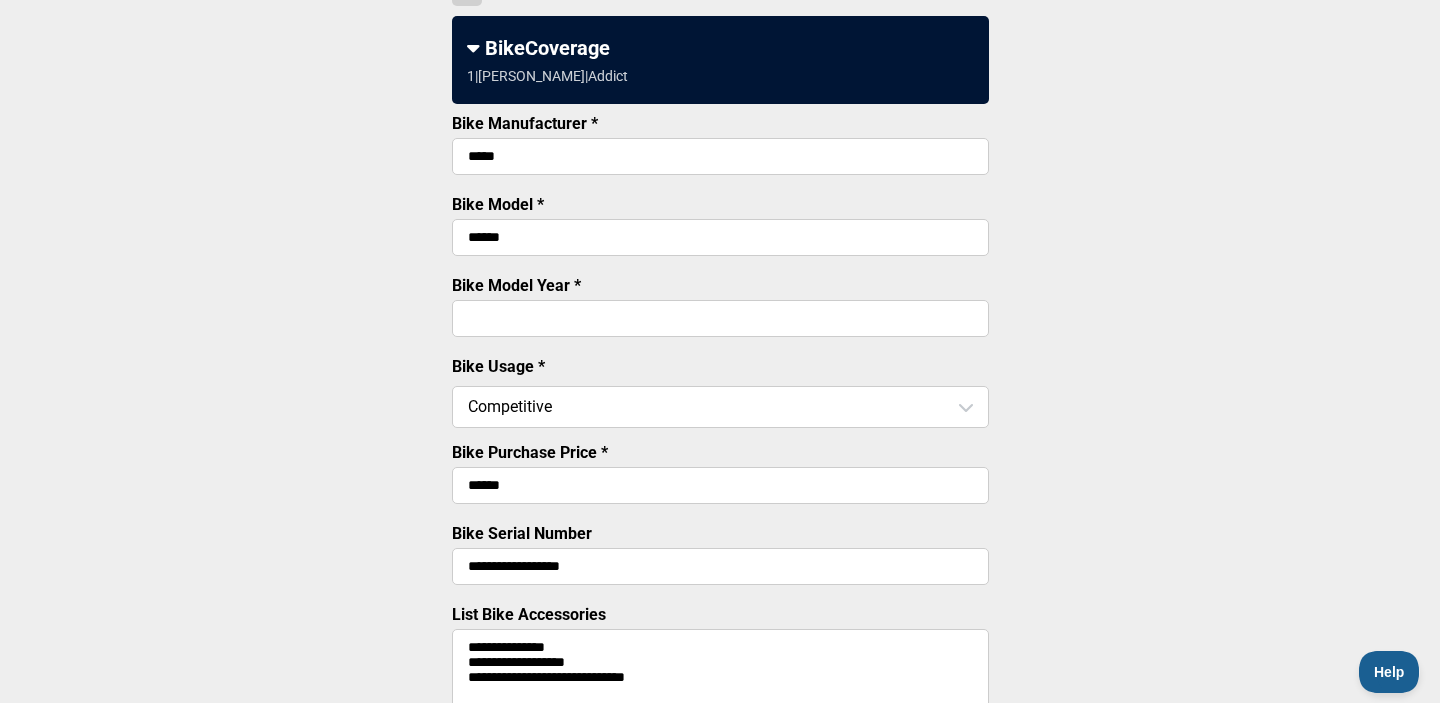 click on "******" at bounding box center (720, 237) 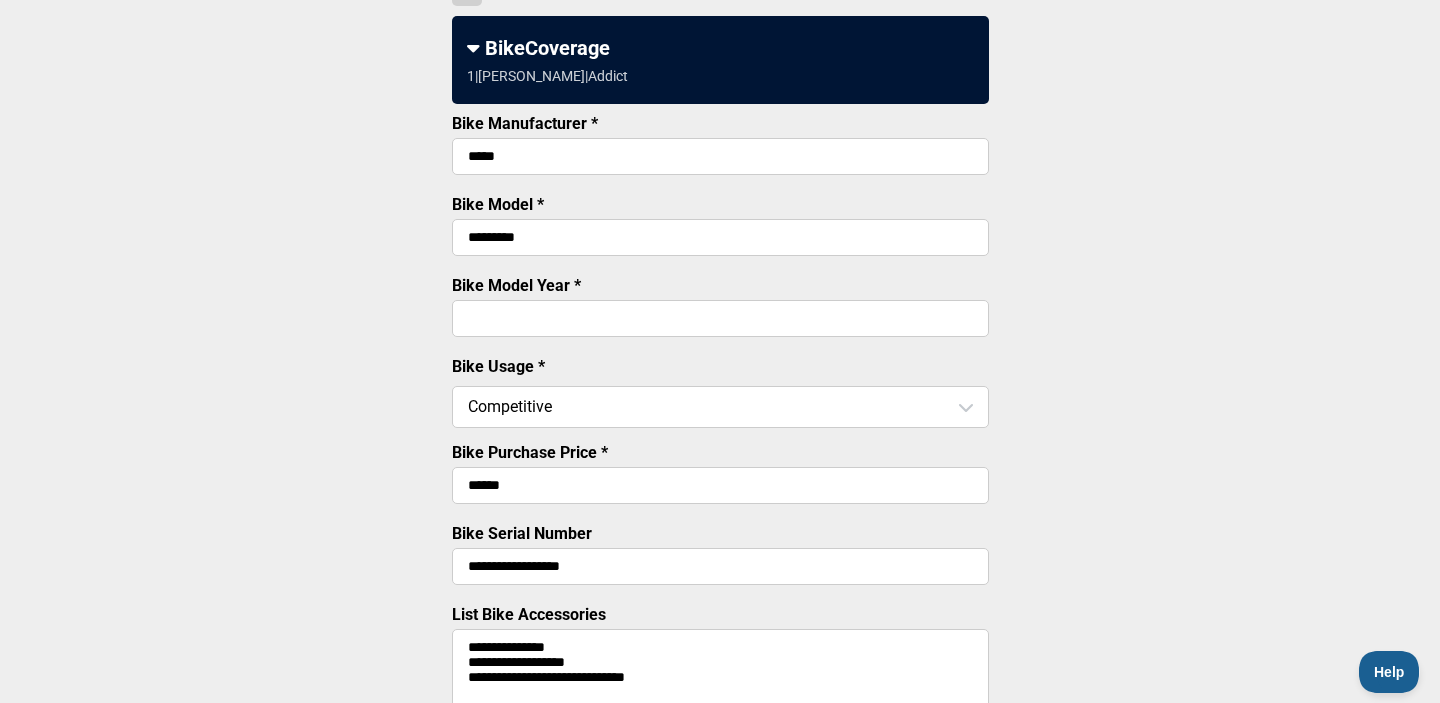 click on "**********" at bounding box center (720, 507) 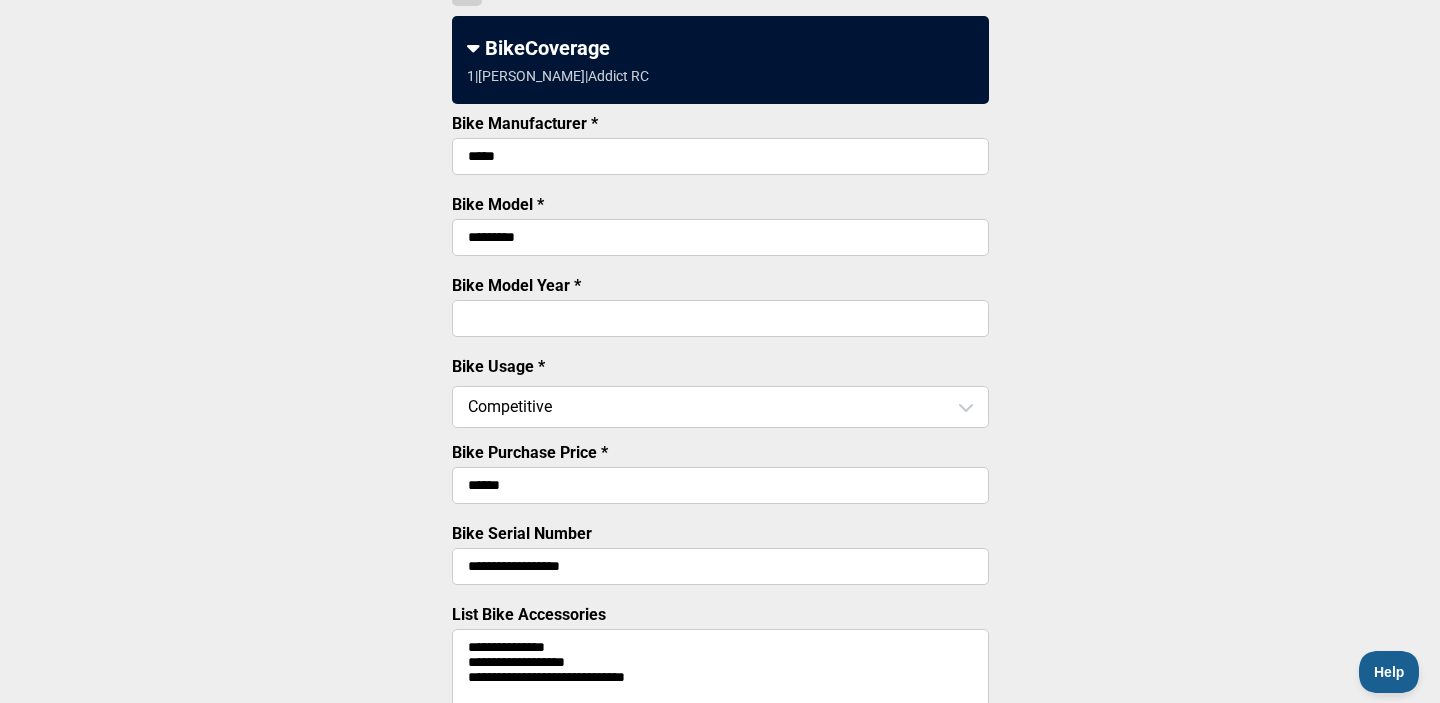 click on "*********" at bounding box center [720, 237] 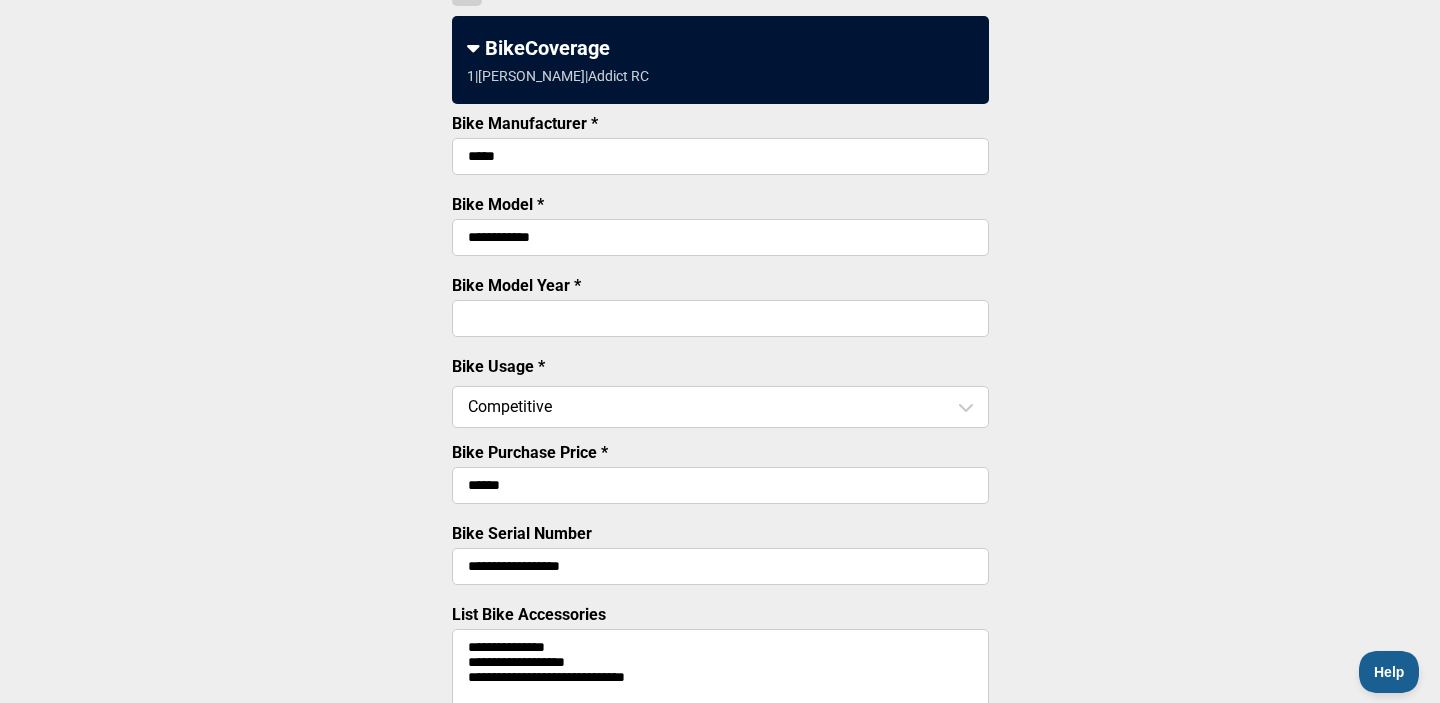 type on "**********" 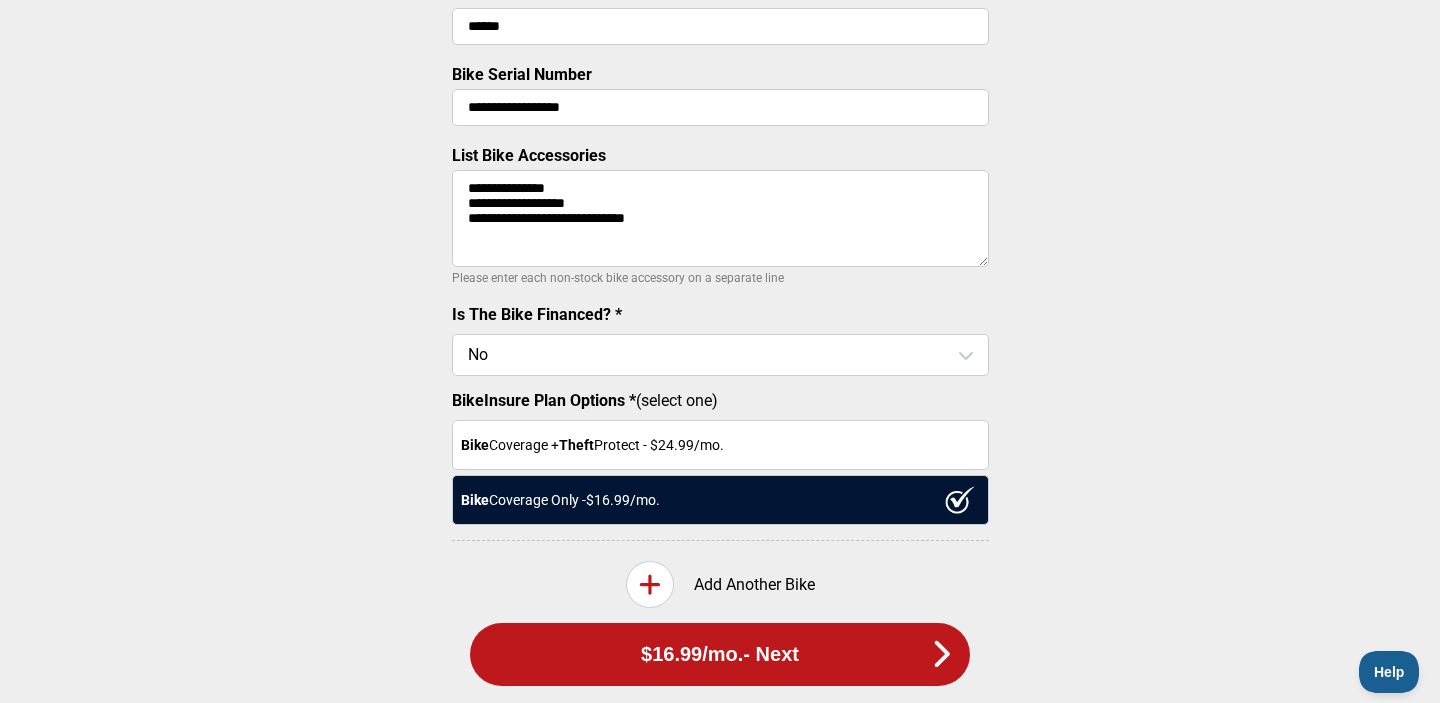 scroll, scrollTop: 774, scrollLeft: 0, axis: vertical 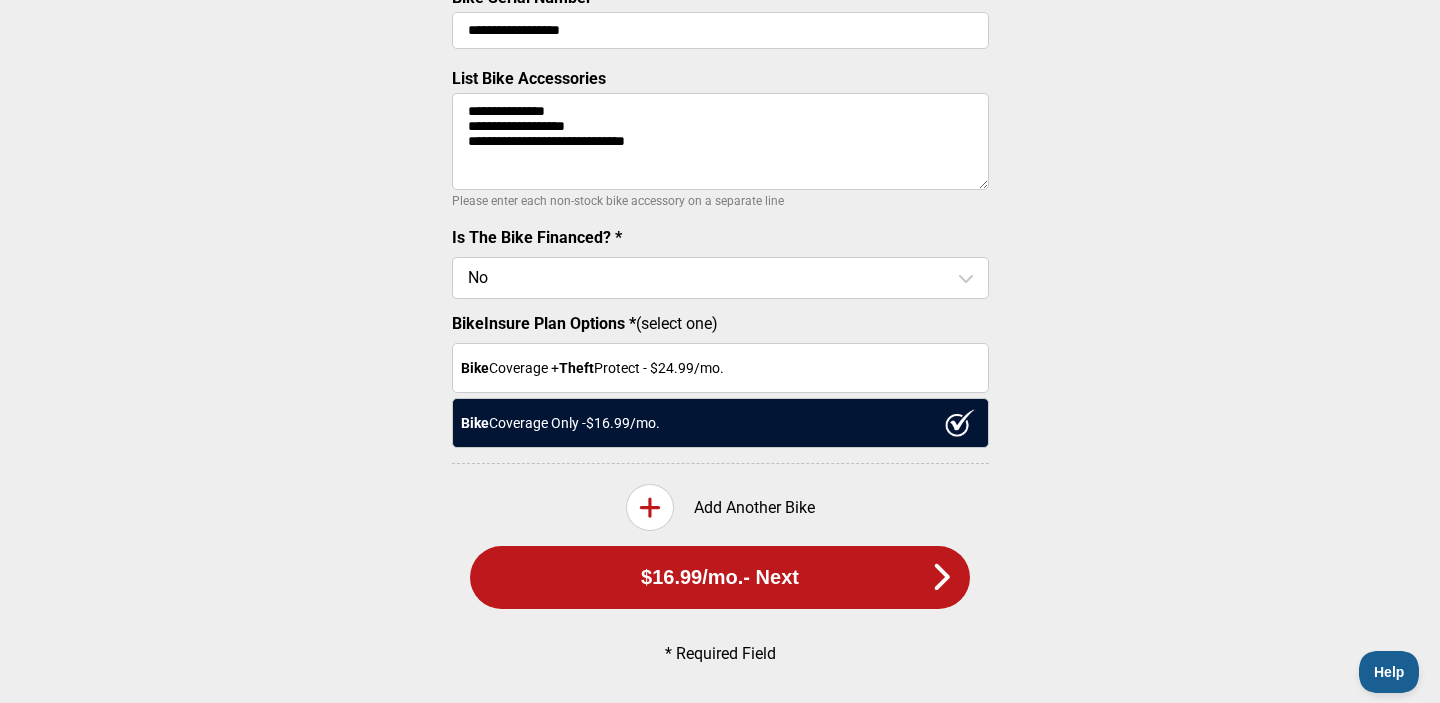 click on "$16.99 /mo.  - Next" at bounding box center (720, 577) 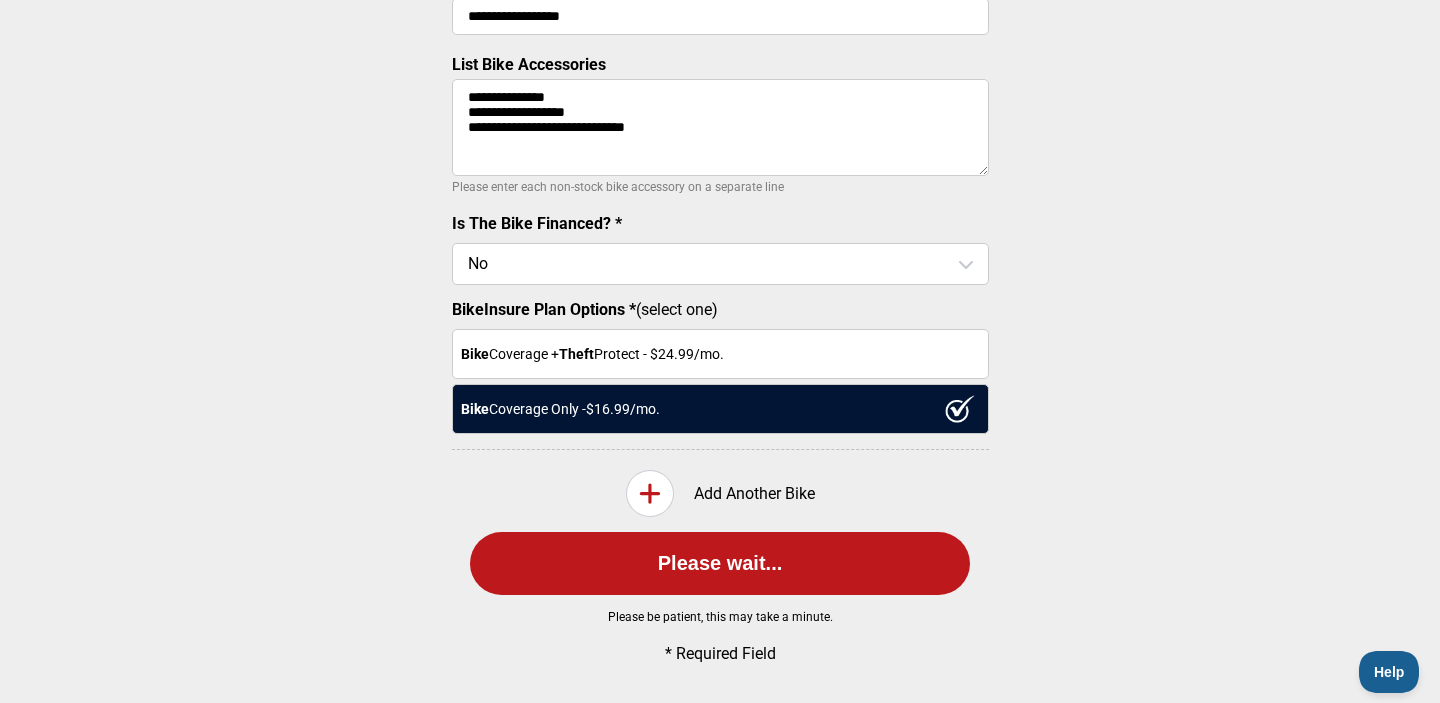 scroll, scrollTop: 0, scrollLeft: 0, axis: both 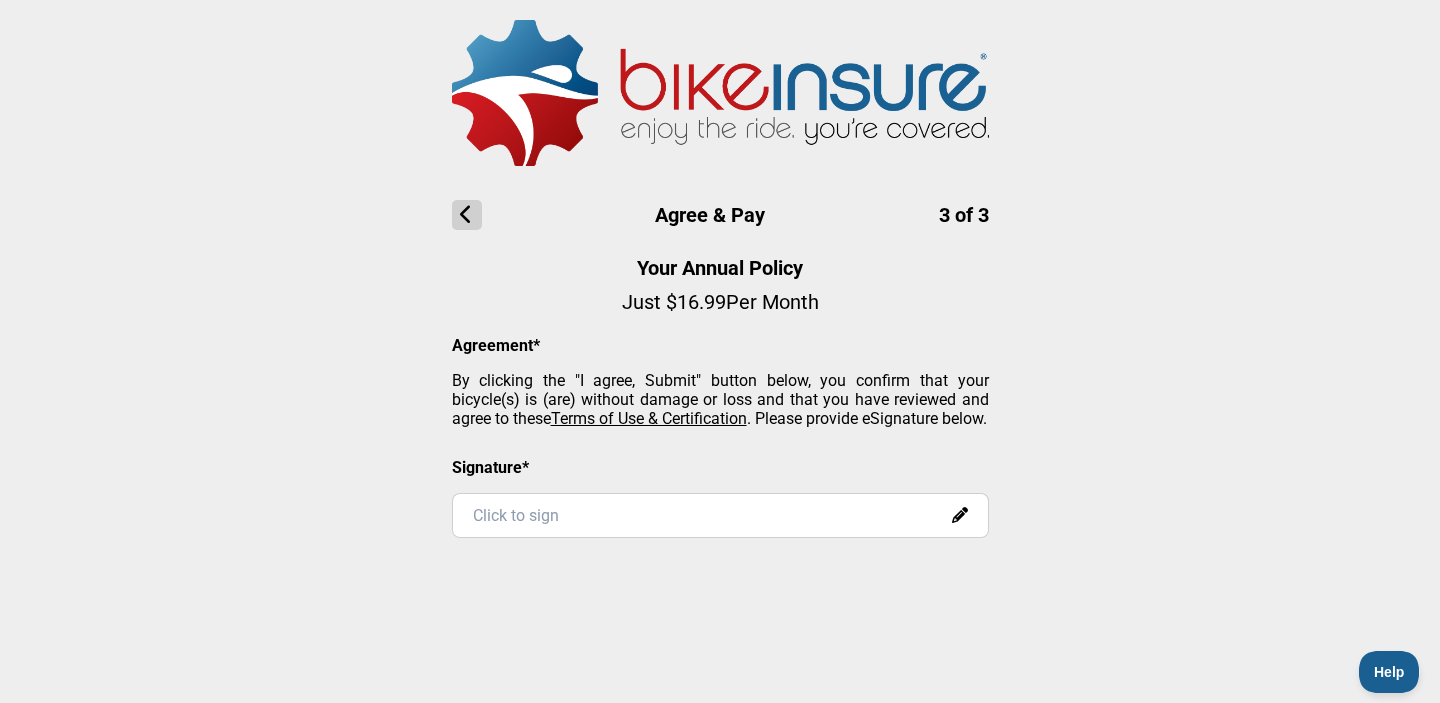 click at bounding box center [467, 215] 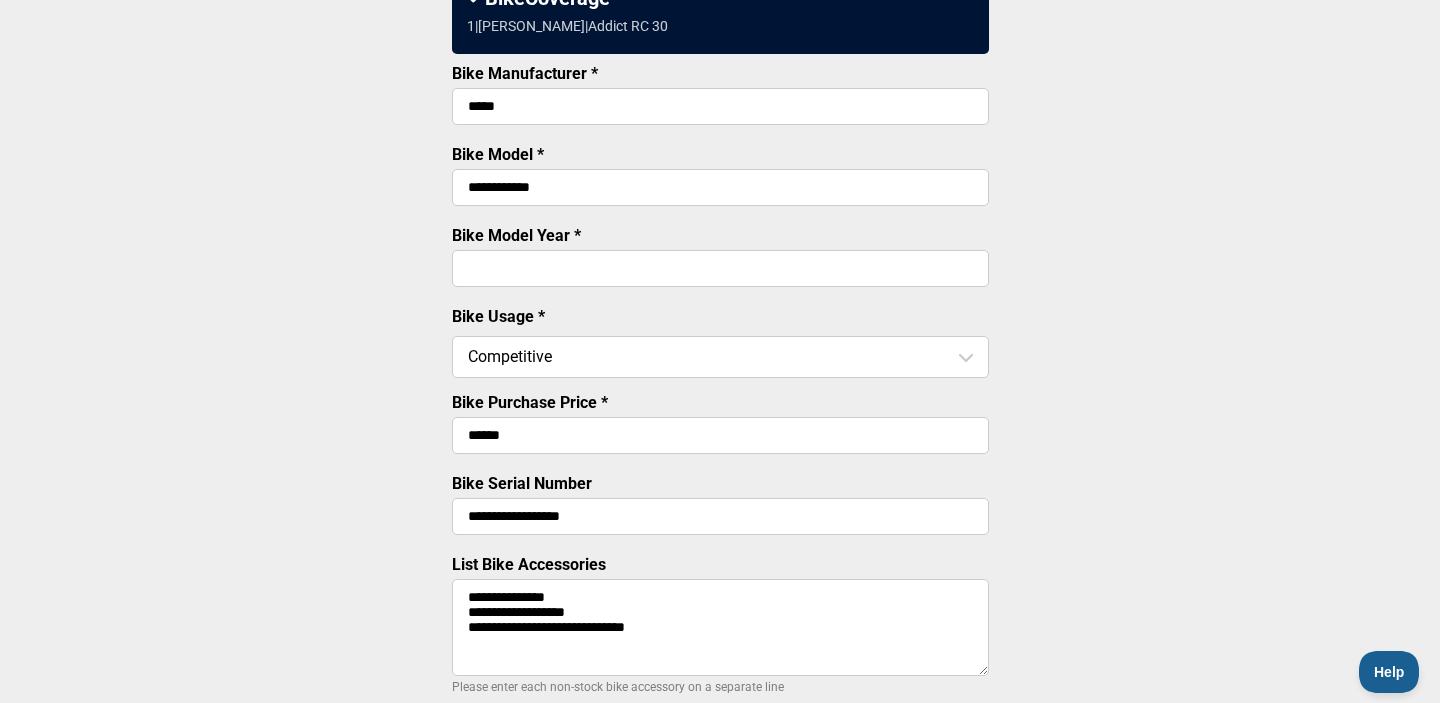 scroll, scrollTop: 310, scrollLeft: 0, axis: vertical 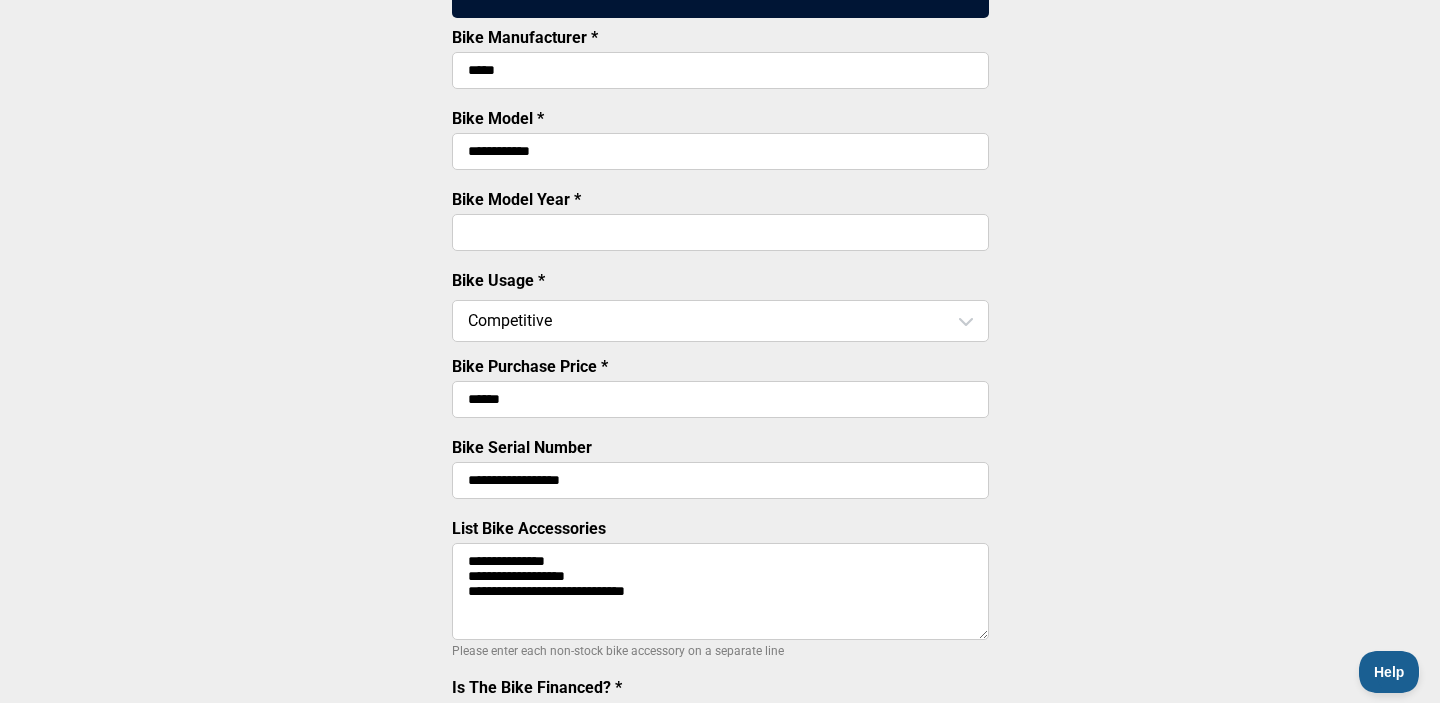 click on "******" at bounding box center [720, 399] 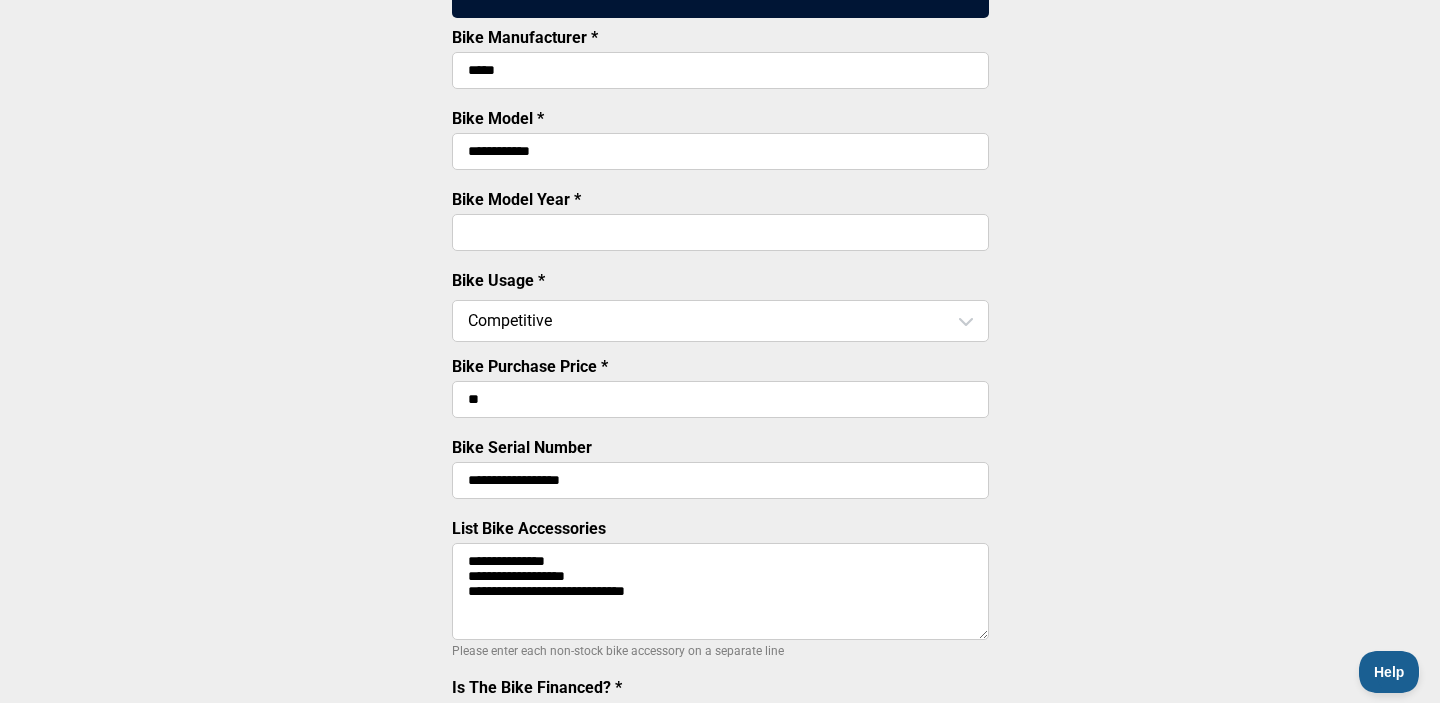 type on "*" 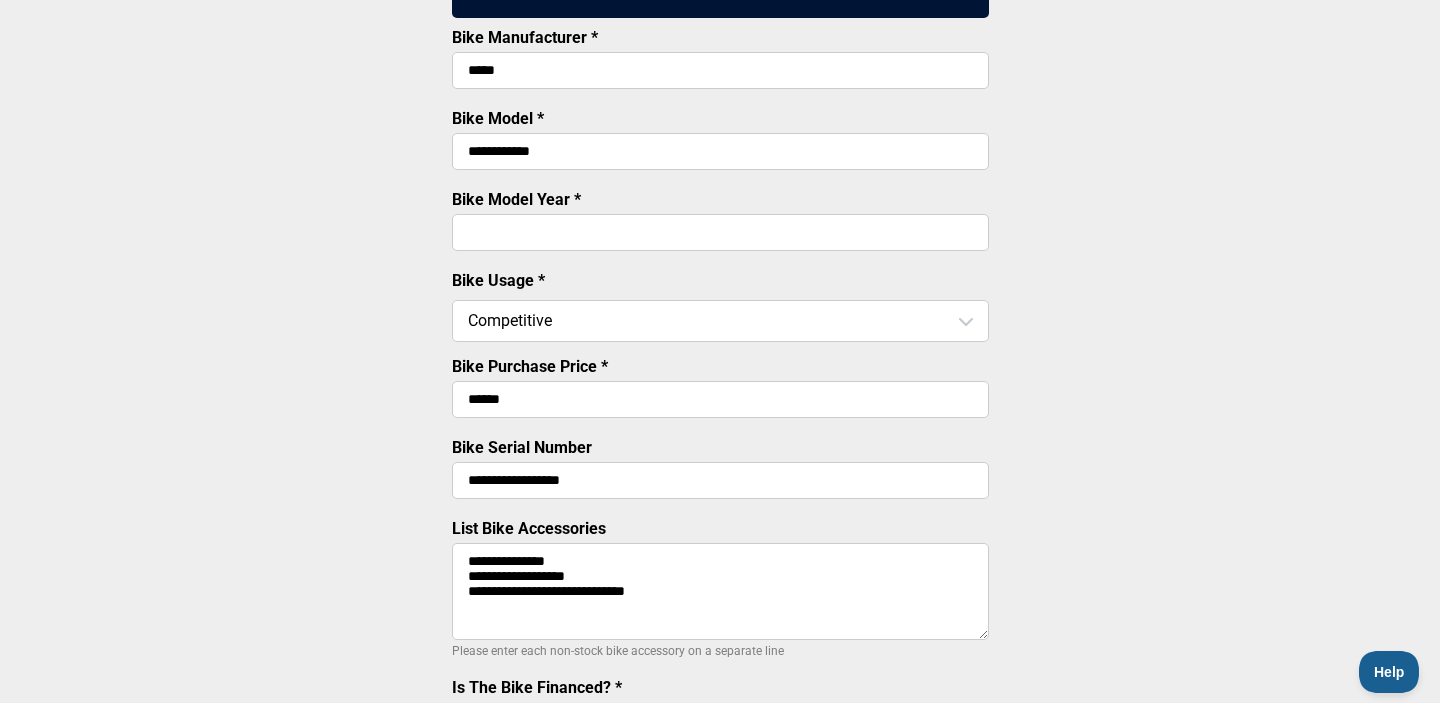 click on "******" at bounding box center [720, 399] 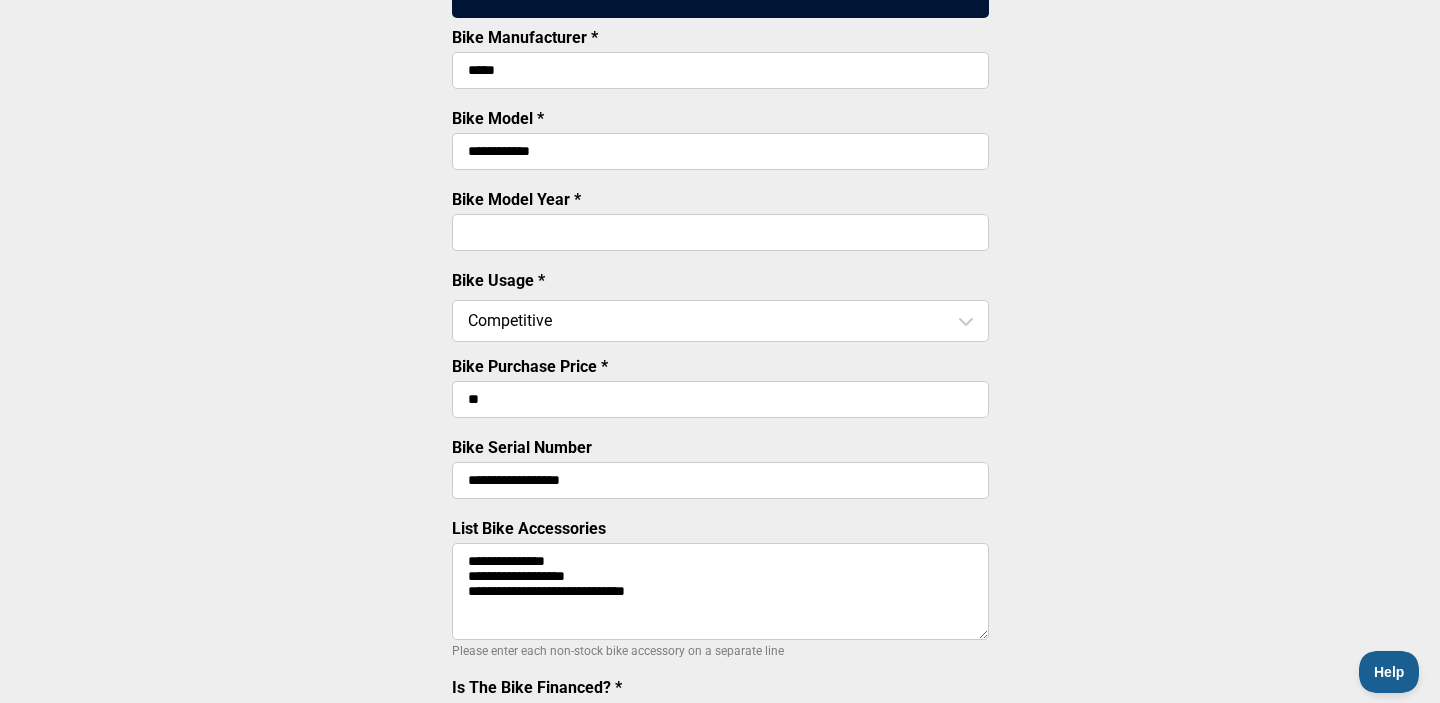 type on "*" 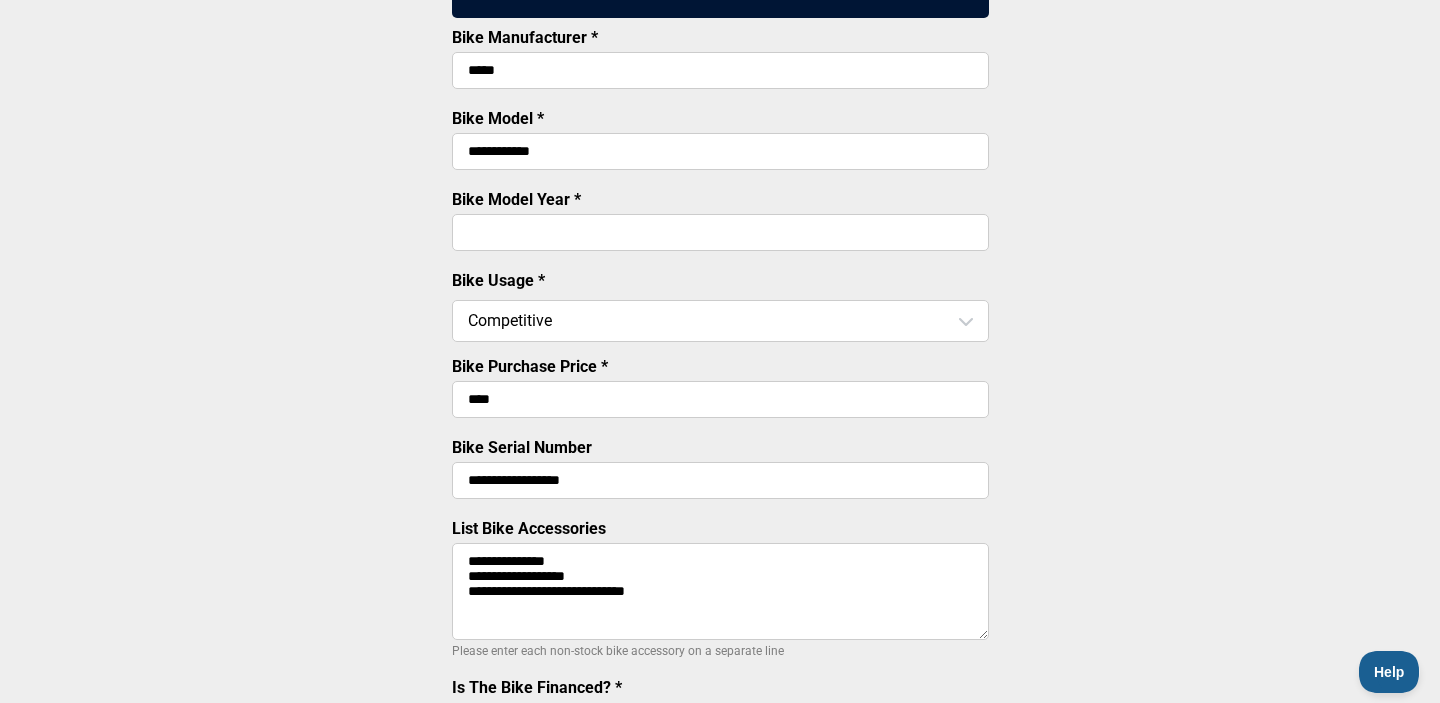 type on "******" 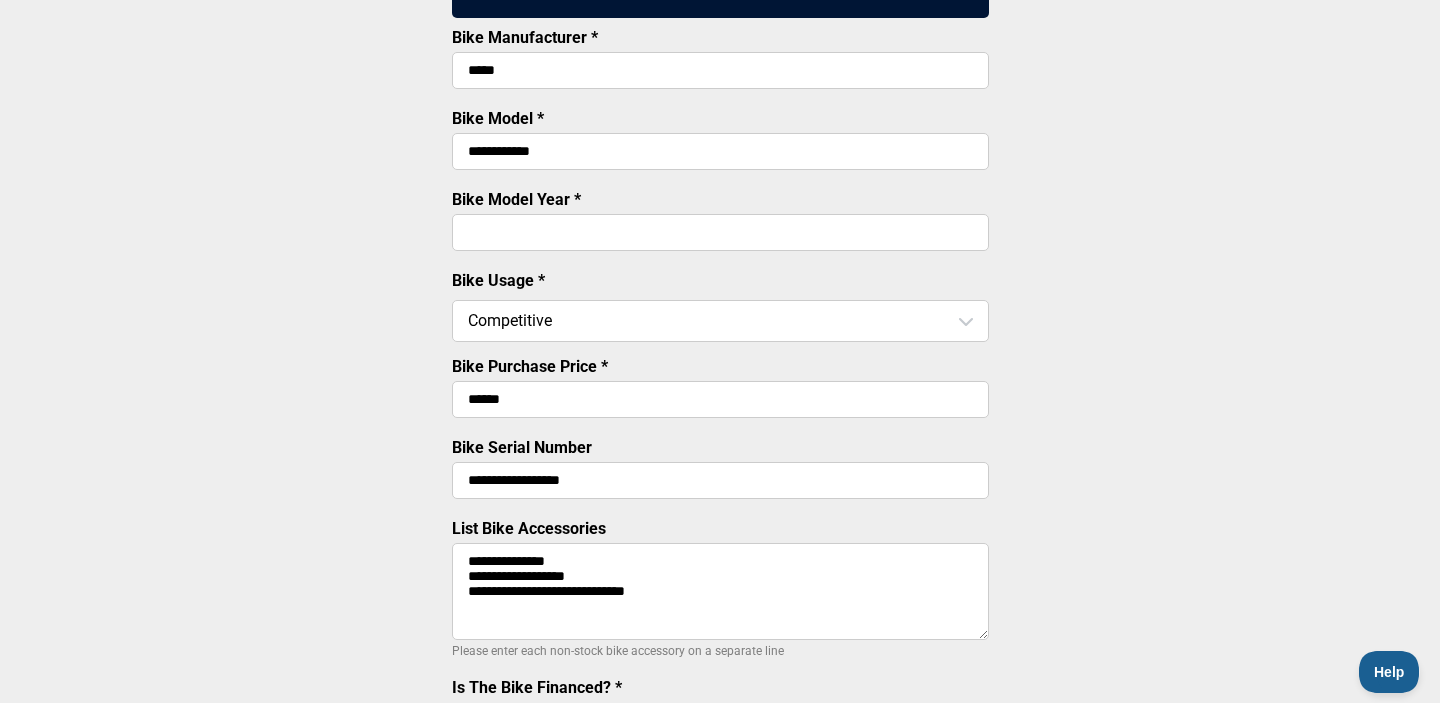 click on "**********" at bounding box center (720, 421) 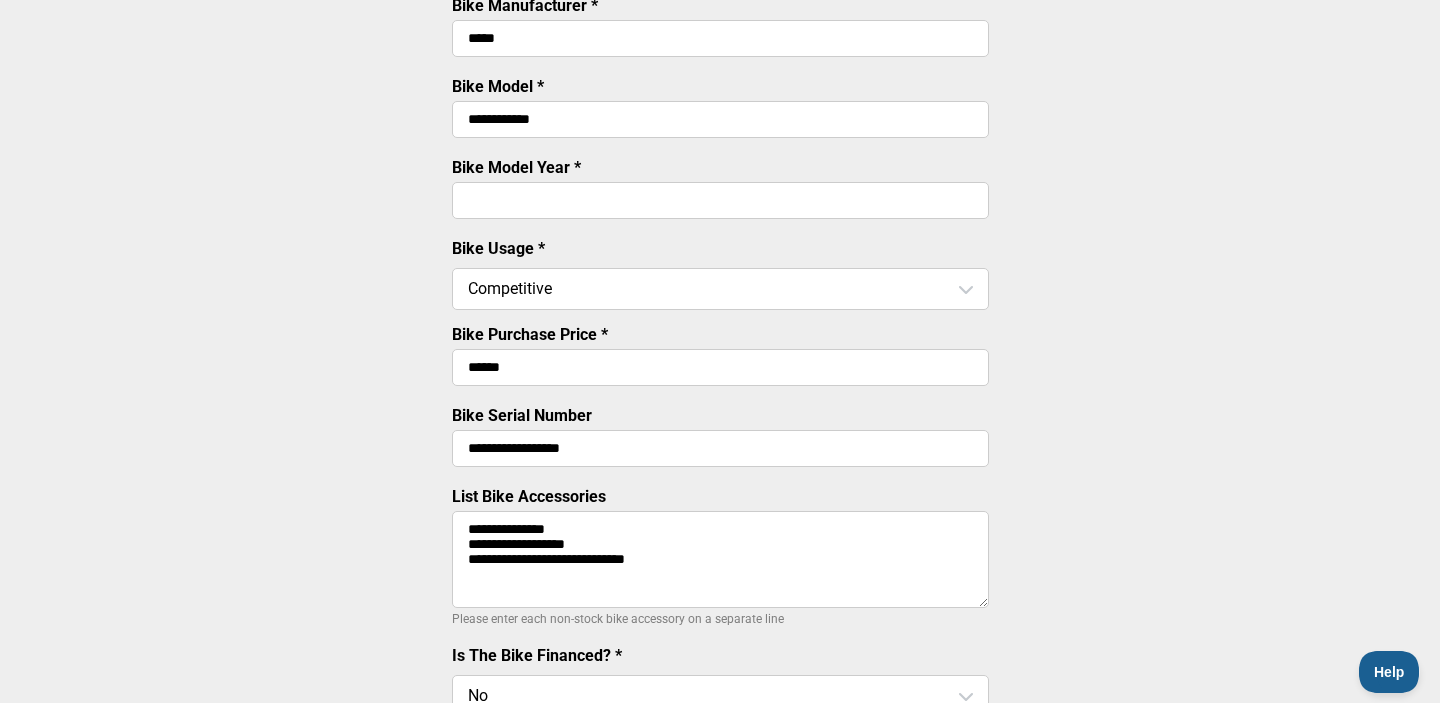 scroll, scrollTop: 774, scrollLeft: 0, axis: vertical 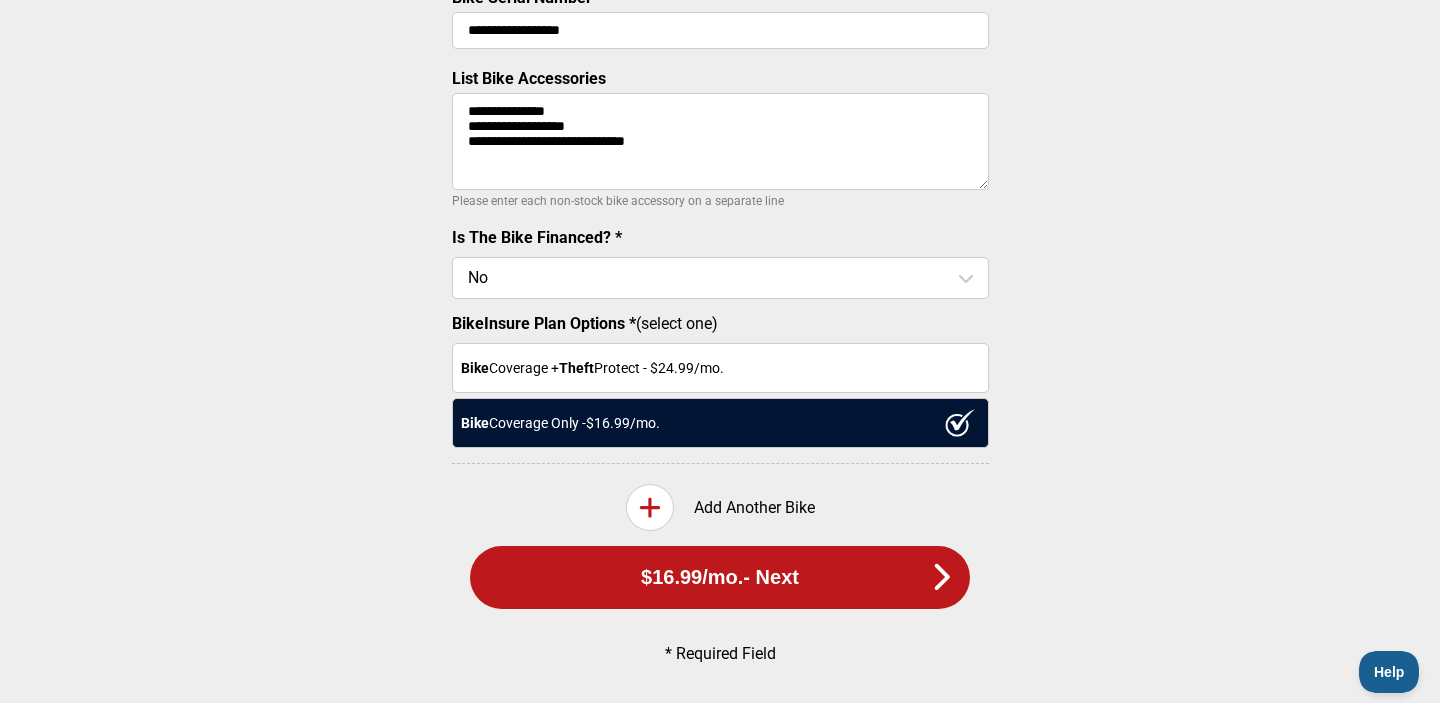 click on "$16.99 /mo.  - Next" at bounding box center [720, 577] 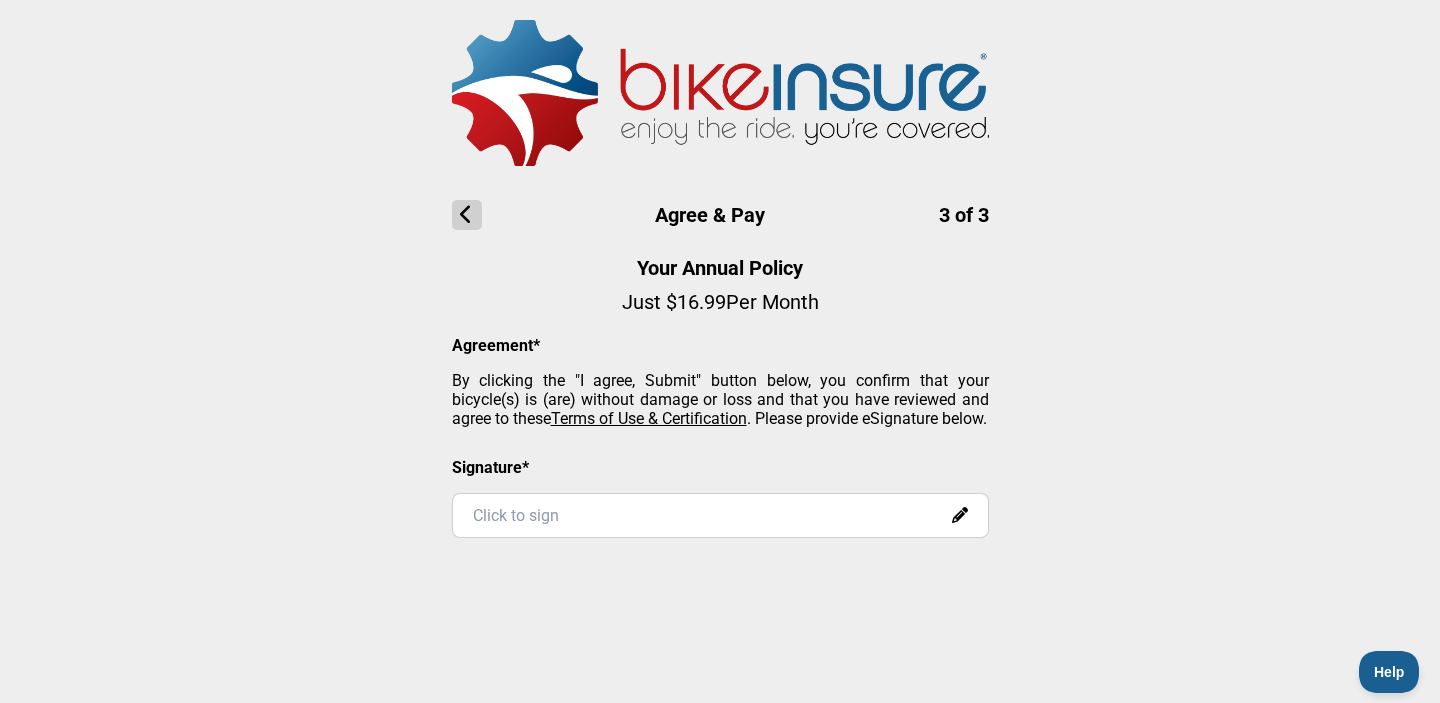 scroll, scrollTop: 0, scrollLeft: 0, axis: both 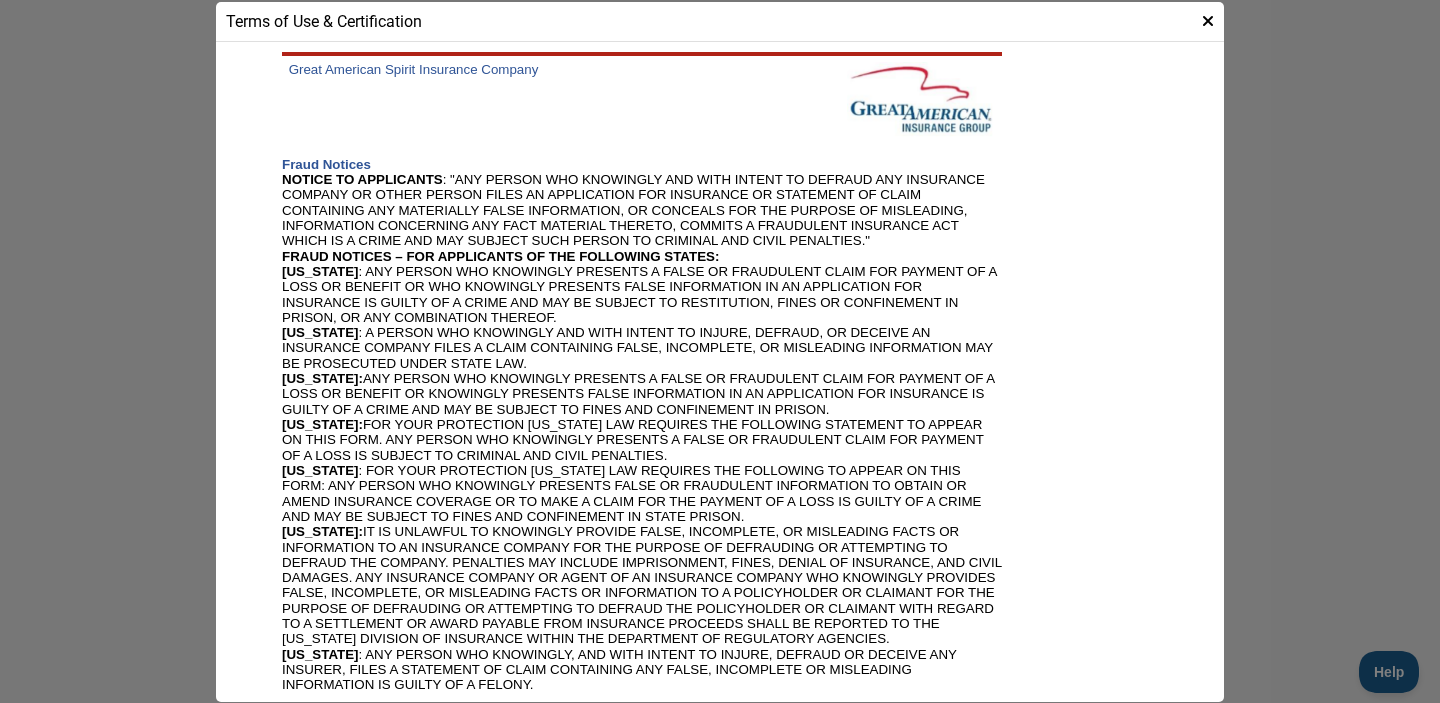 click at bounding box center (1208, 21) 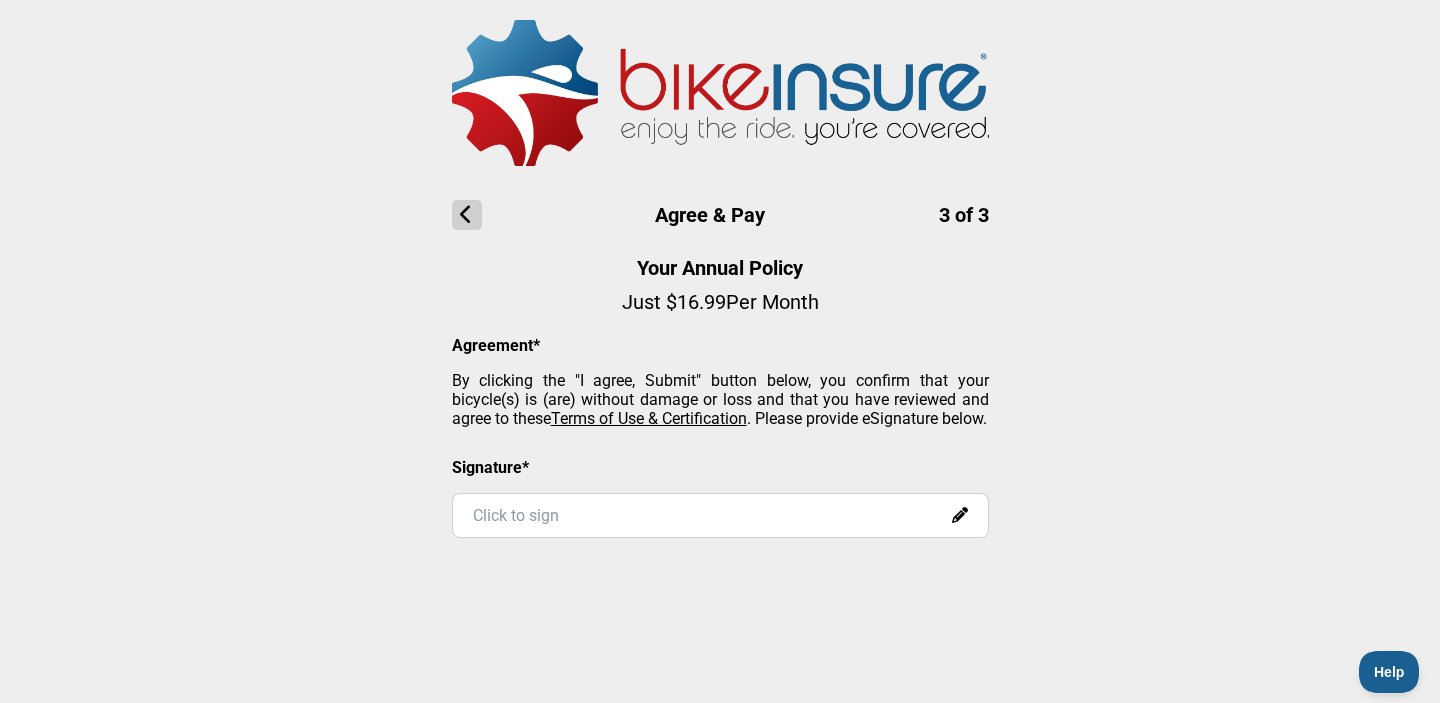 click on "Click to sign" at bounding box center (720, 515) 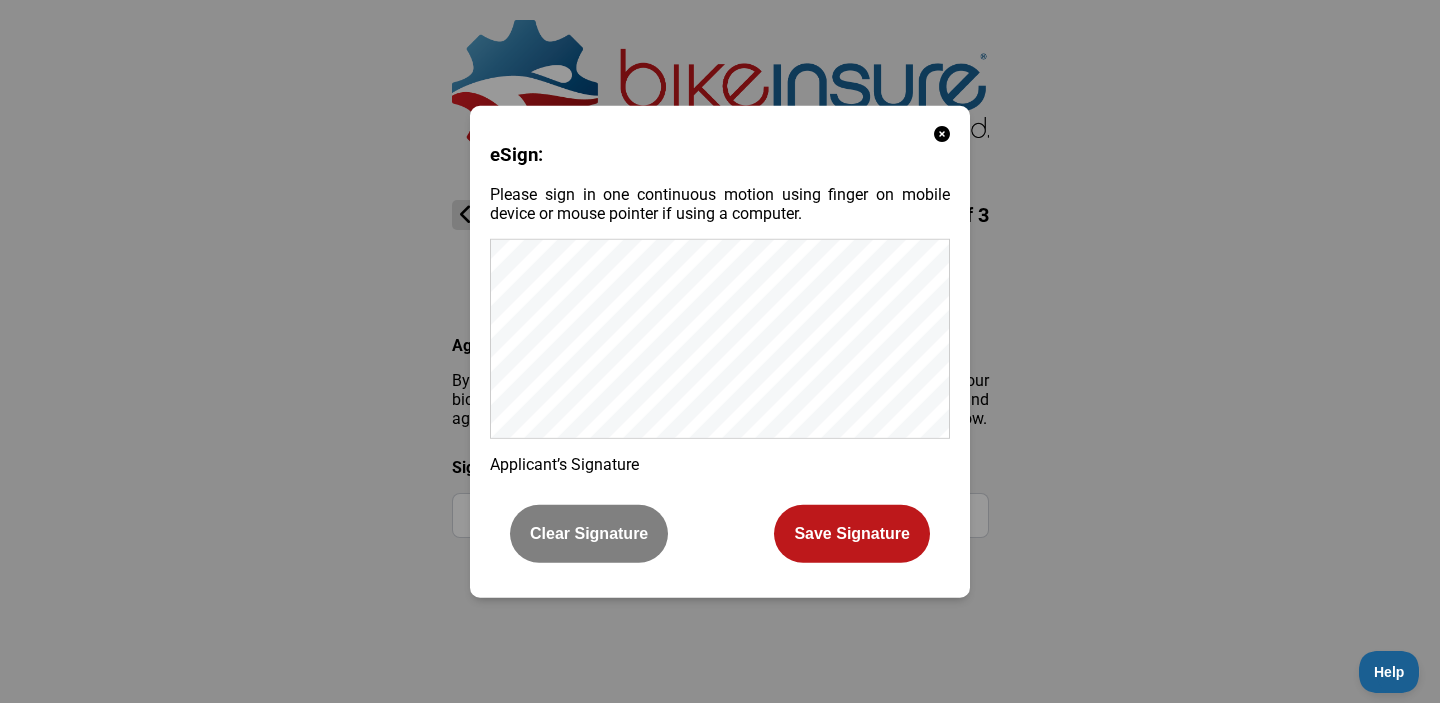 click on "Save Signature" at bounding box center (852, 534) 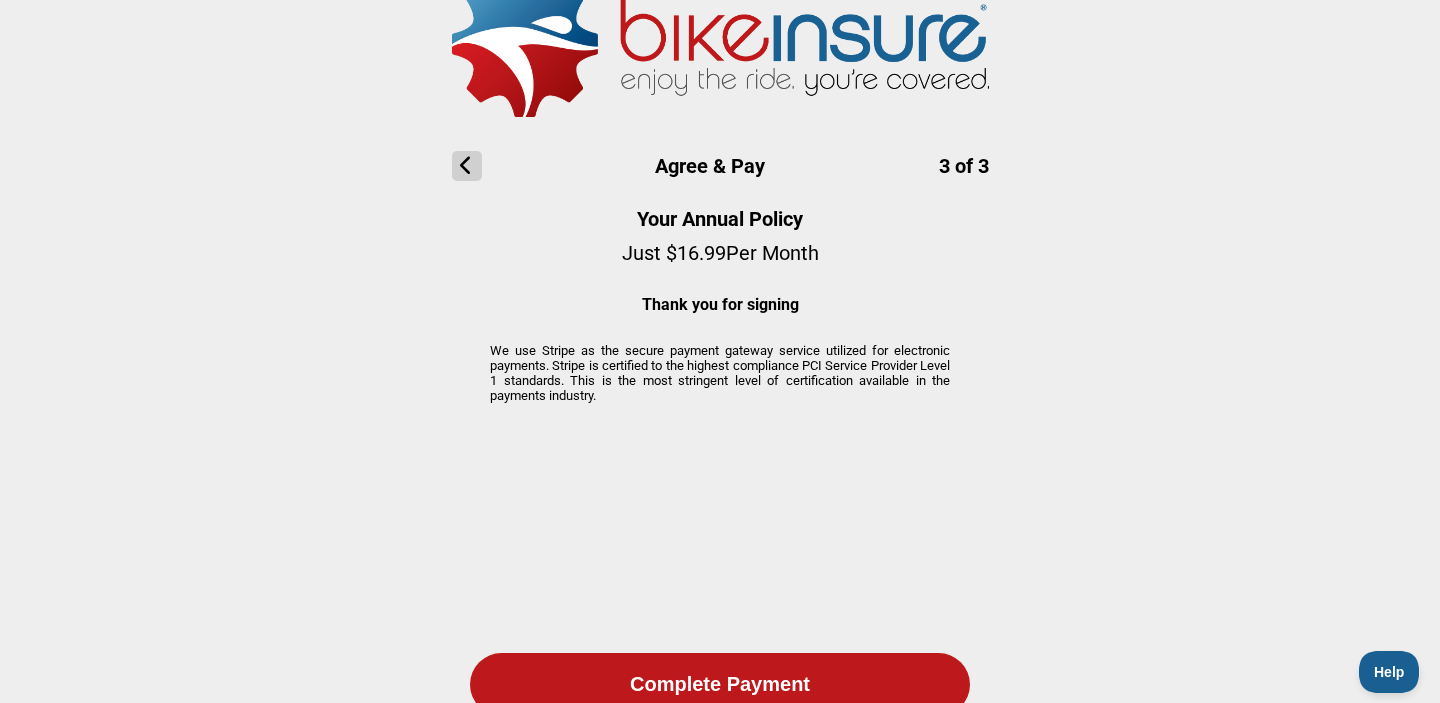 scroll, scrollTop: 95, scrollLeft: 0, axis: vertical 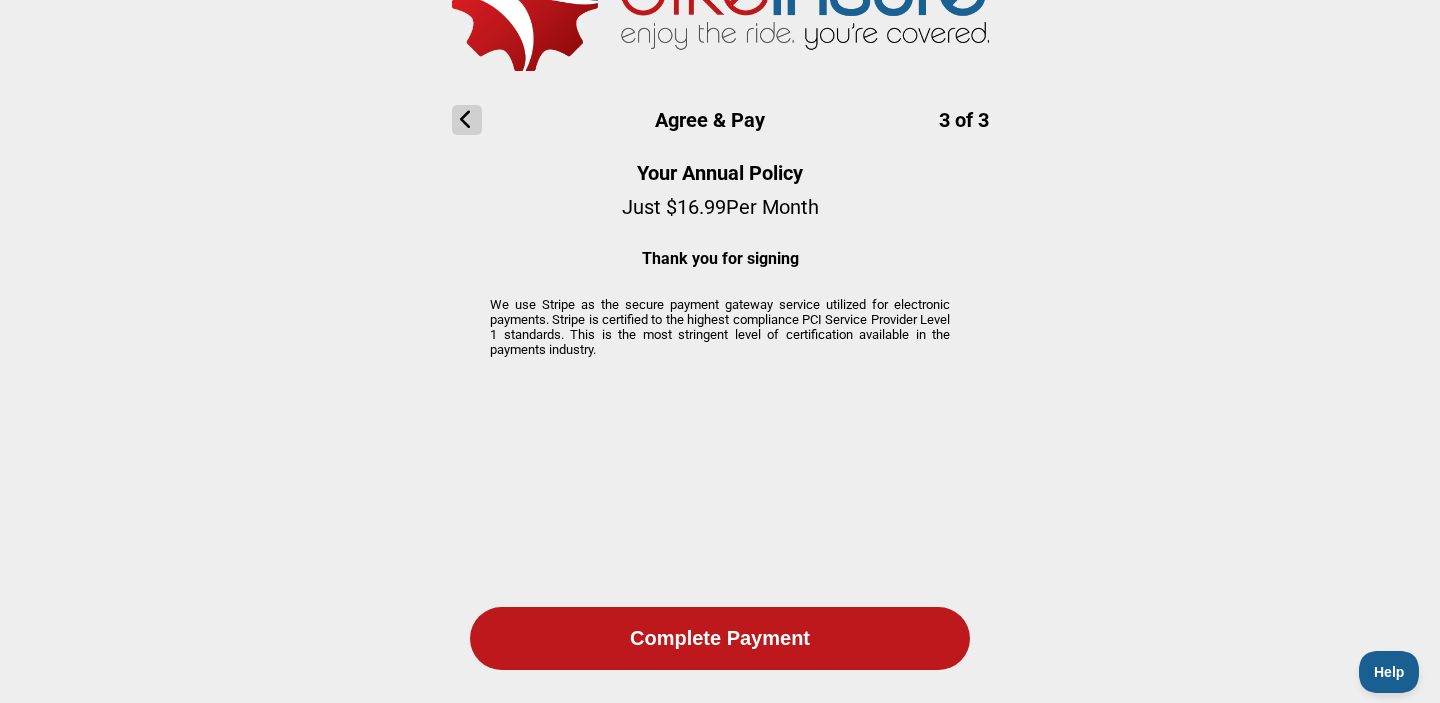 click on "Agree & Pay  3 of 3   Your Annual Policy   Just $ 16.99  Per Month   Thank you for signing     We use Stripe as the secure payment gateway service utilized for electronic payments. Stripe is certified to the highest compliance PCI Service Provider Level 1 standards. This is the most stringent level of certification available in the payments industry.       Complete Payment" at bounding box center (720, 305) 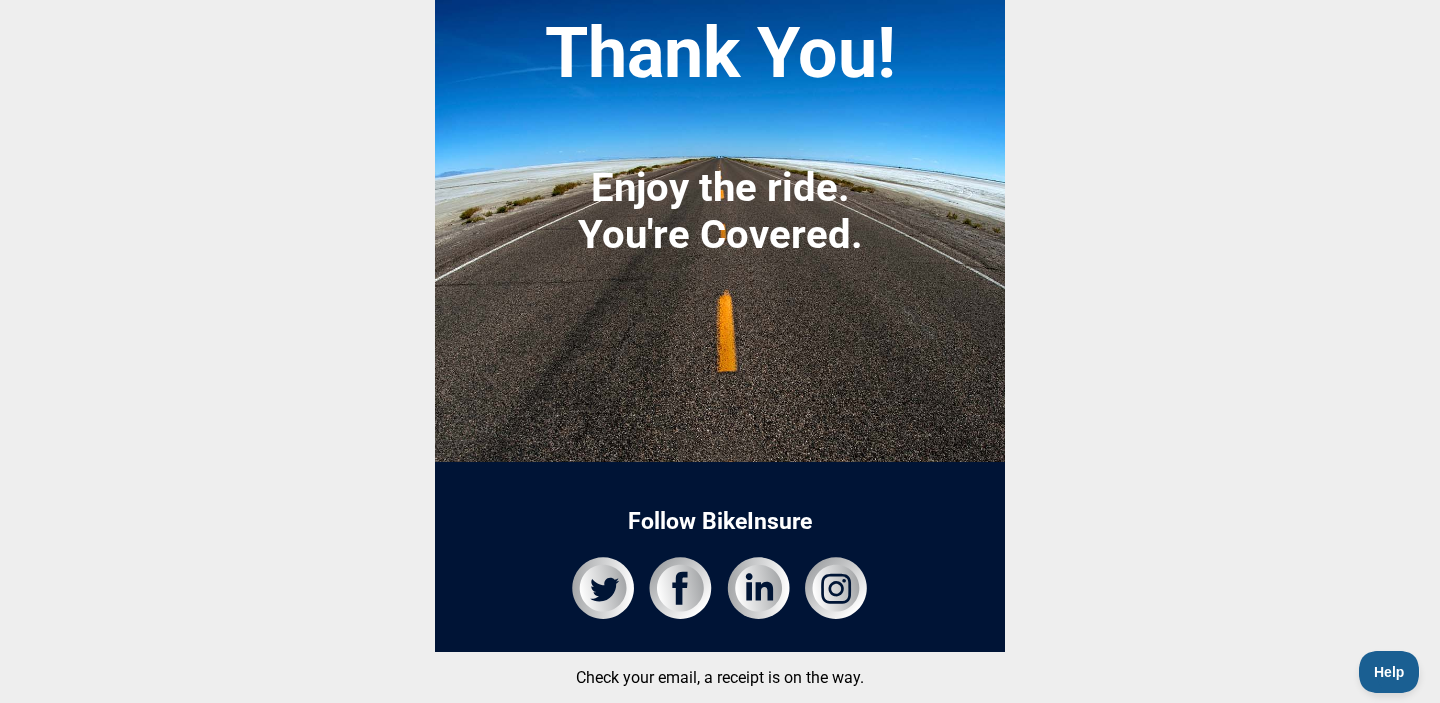 scroll, scrollTop: 0, scrollLeft: 0, axis: both 